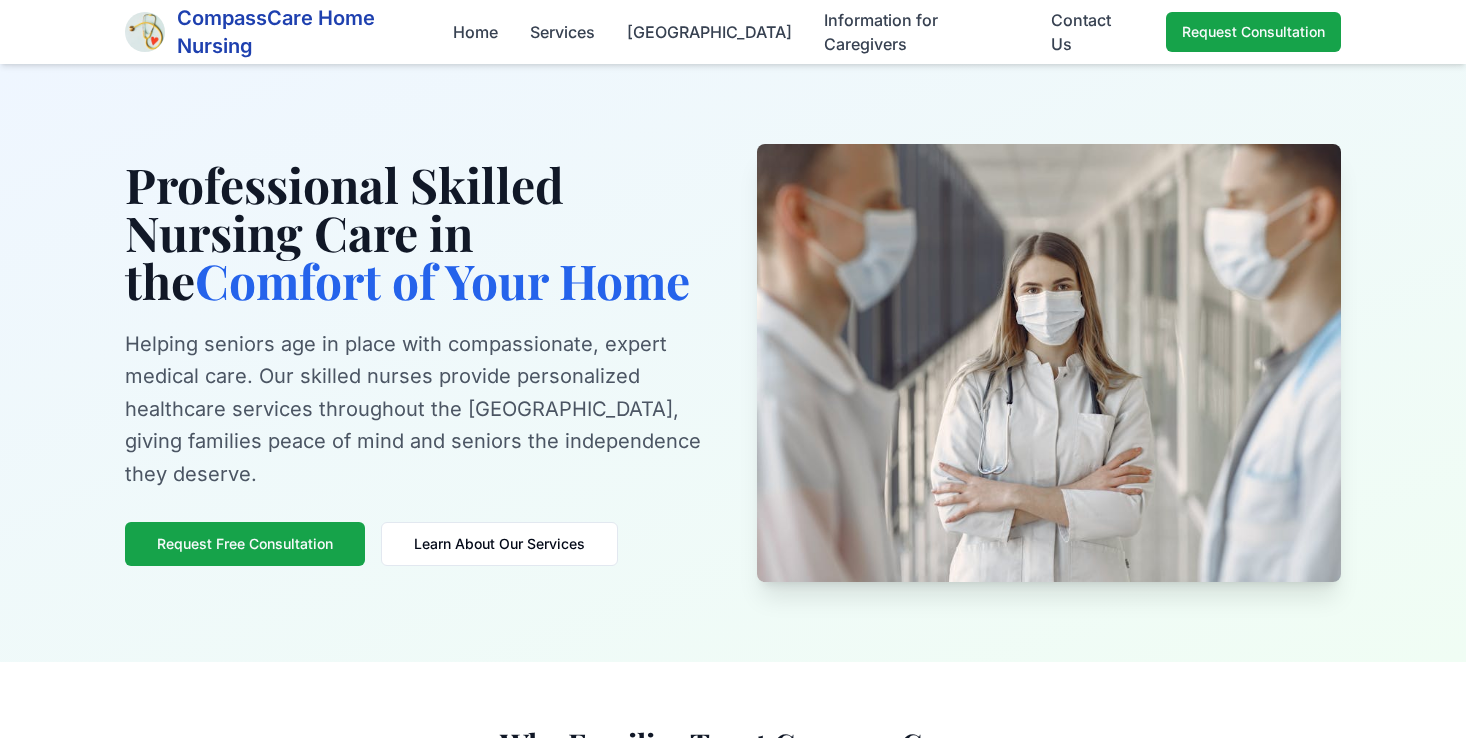 scroll, scrollTop: 0, scrollLeft: 0, axis: both 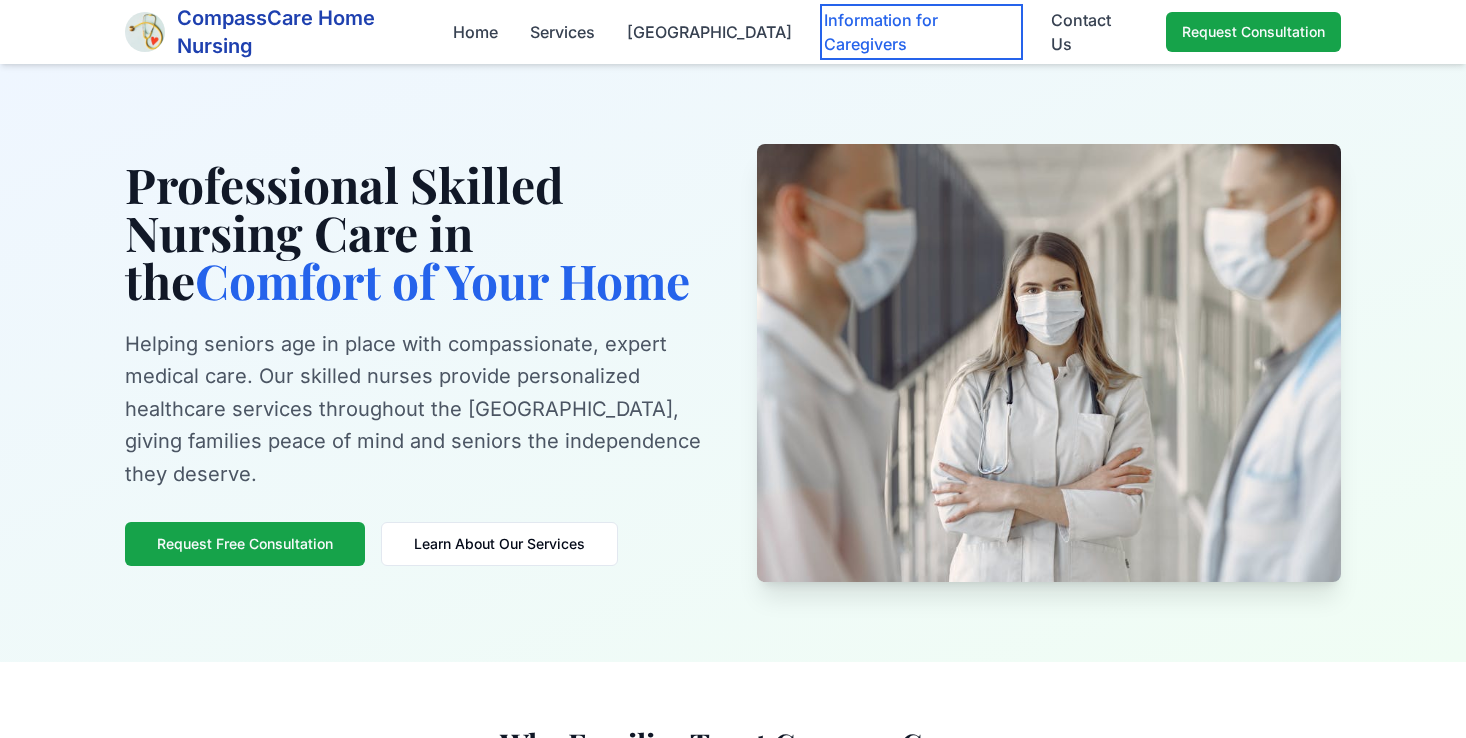 click on "Information for Caregivers" at bounding box center (921, 32) 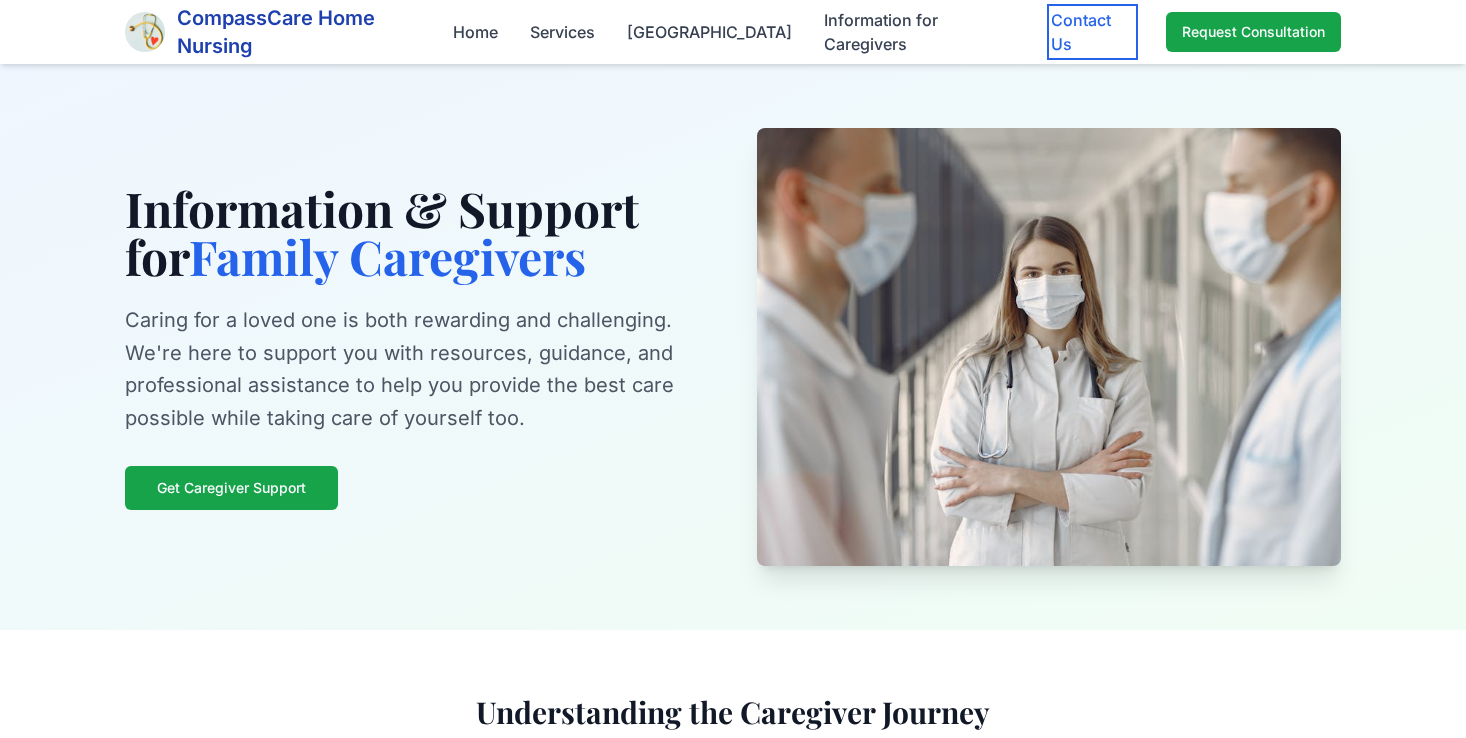 click on "Contact Us" at bounding box center [1092, 32] 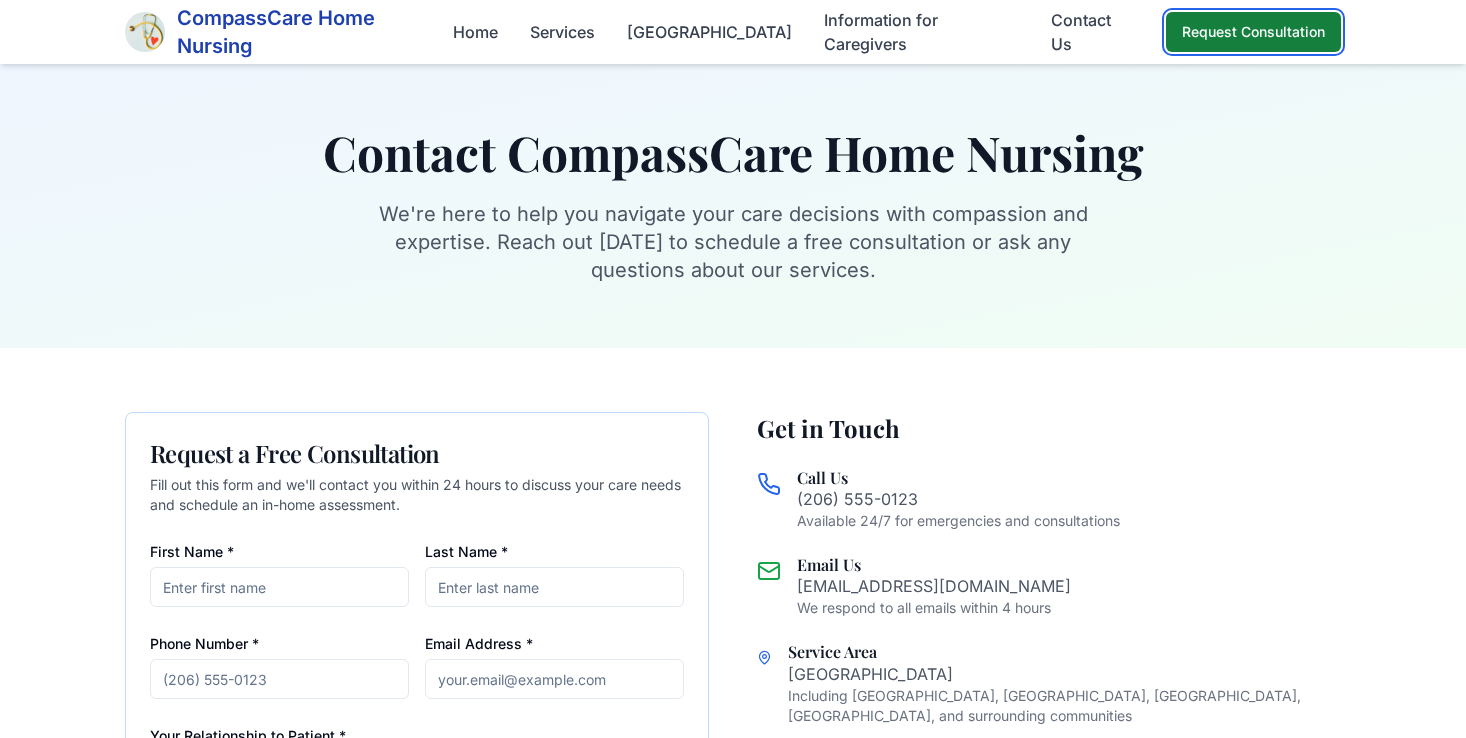 click on "Request Consultation" at bounding box center [1253, 32] 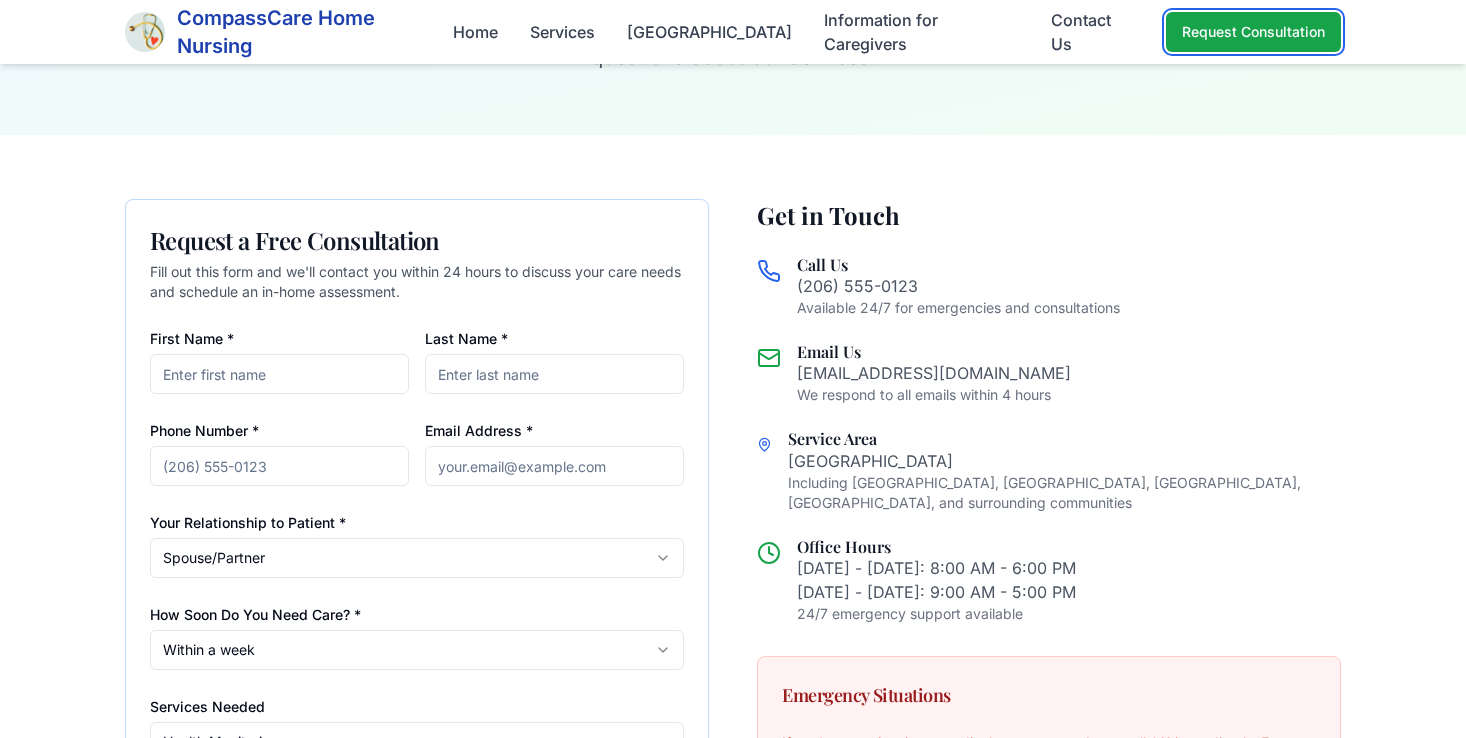 scroll, scrollTop: 232, scrollLeft: 0, axis: vertical 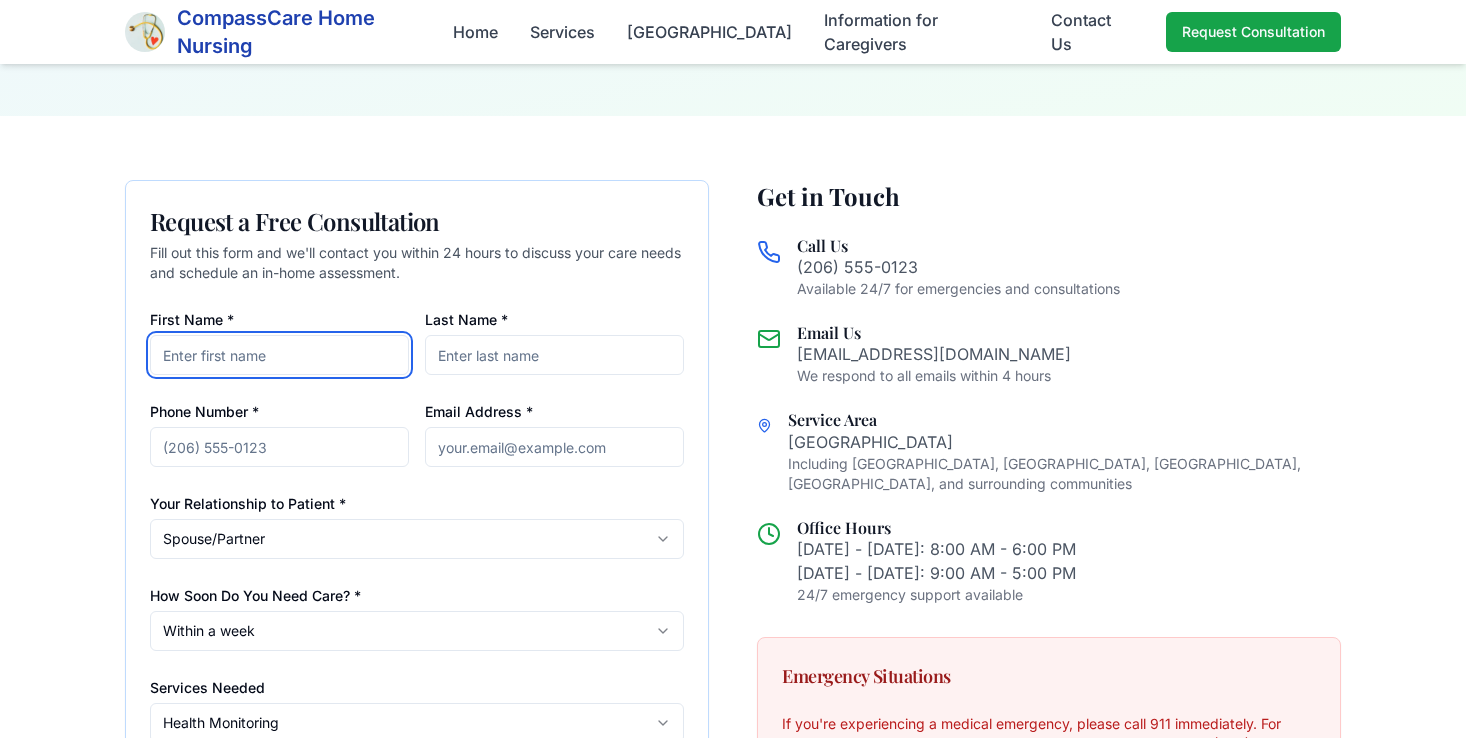 click on "First Name *" at bounding box center (279, 355) 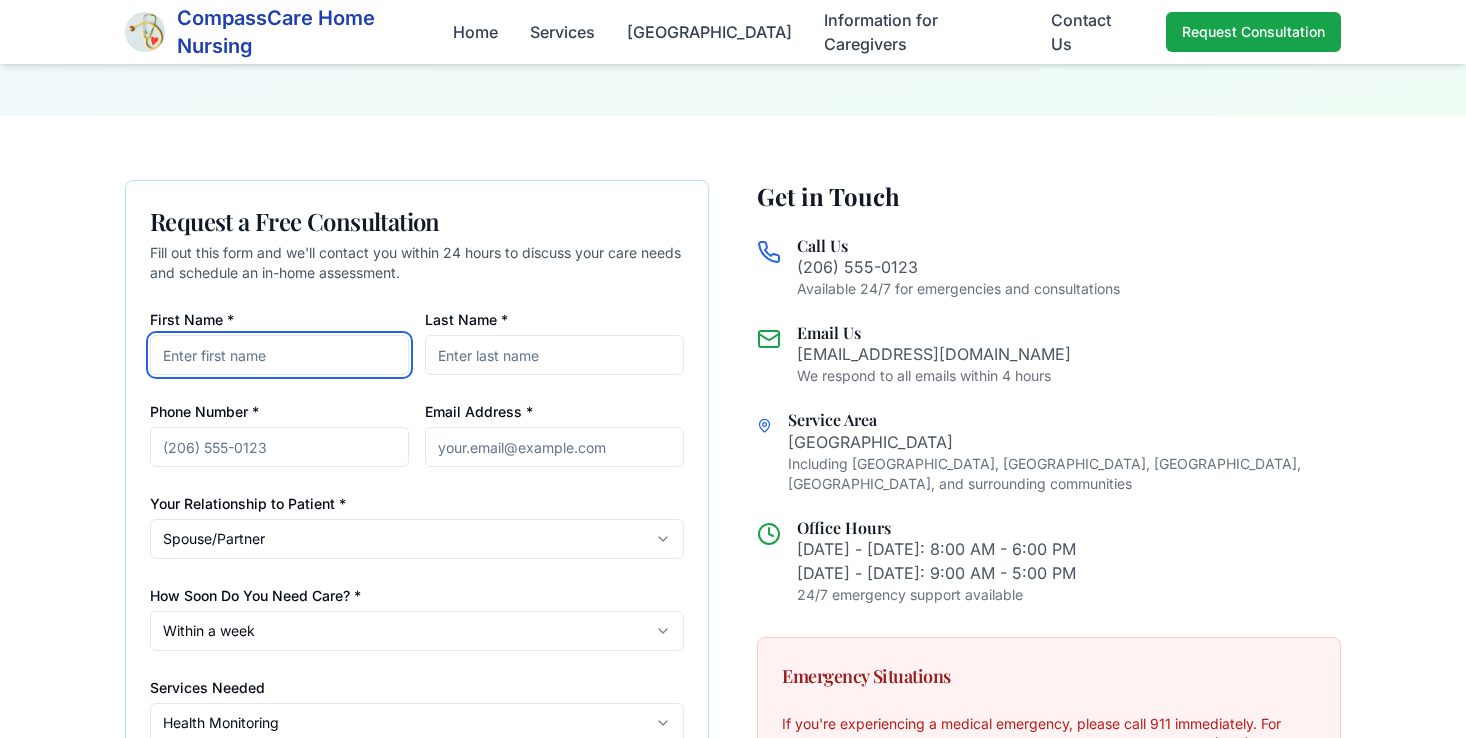 type on "[PERSON_NAME]" 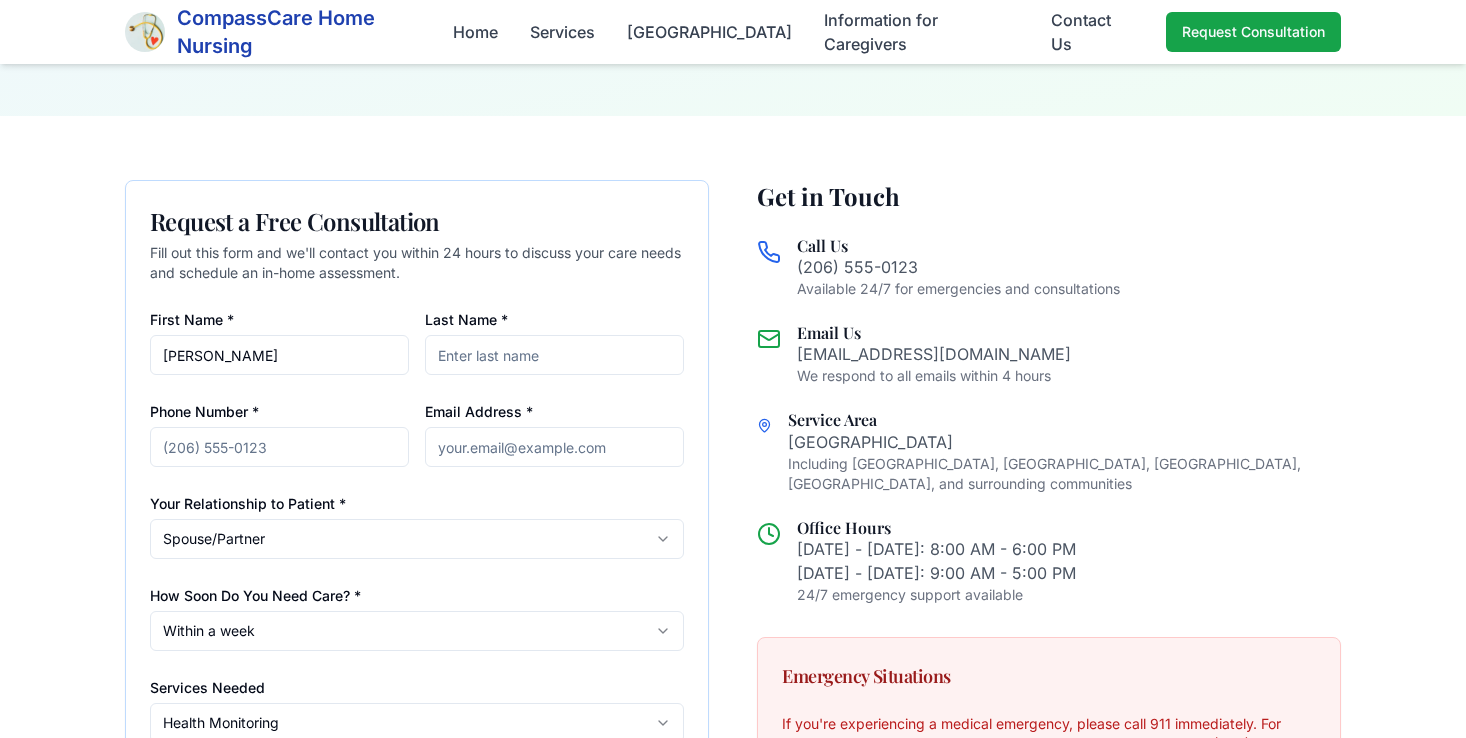 click on "First Name * [PERSON_NAME] Name * Phone Number * Email Address * Your Relationship to Patient * Spouse/Partner I am the patient Spouse/Partner Adult Child Other Family Member Professional Caregiver Other How Soon Do You Need Care? * Within a week Immediately (within 1-2 days) Within a week Within a month Planning for the future Services Needed Health Monitoring [MEDICAL_DATA] Wound Care Chronic Disease Management Post-Surgical Care Health Monitoring Multiple Services Not Sure - Need Assessment Additional Information Primary Insurance Medicaid Medicare Medicaid Private Insurance Veterans Affairs Private Pay Other Request Free Consultation By submitting this form, you consent to be contacted by CompassCare Home Nursing regarding your care needs. We respect your privacy and will never share your information." at bounding box center [417, 732] 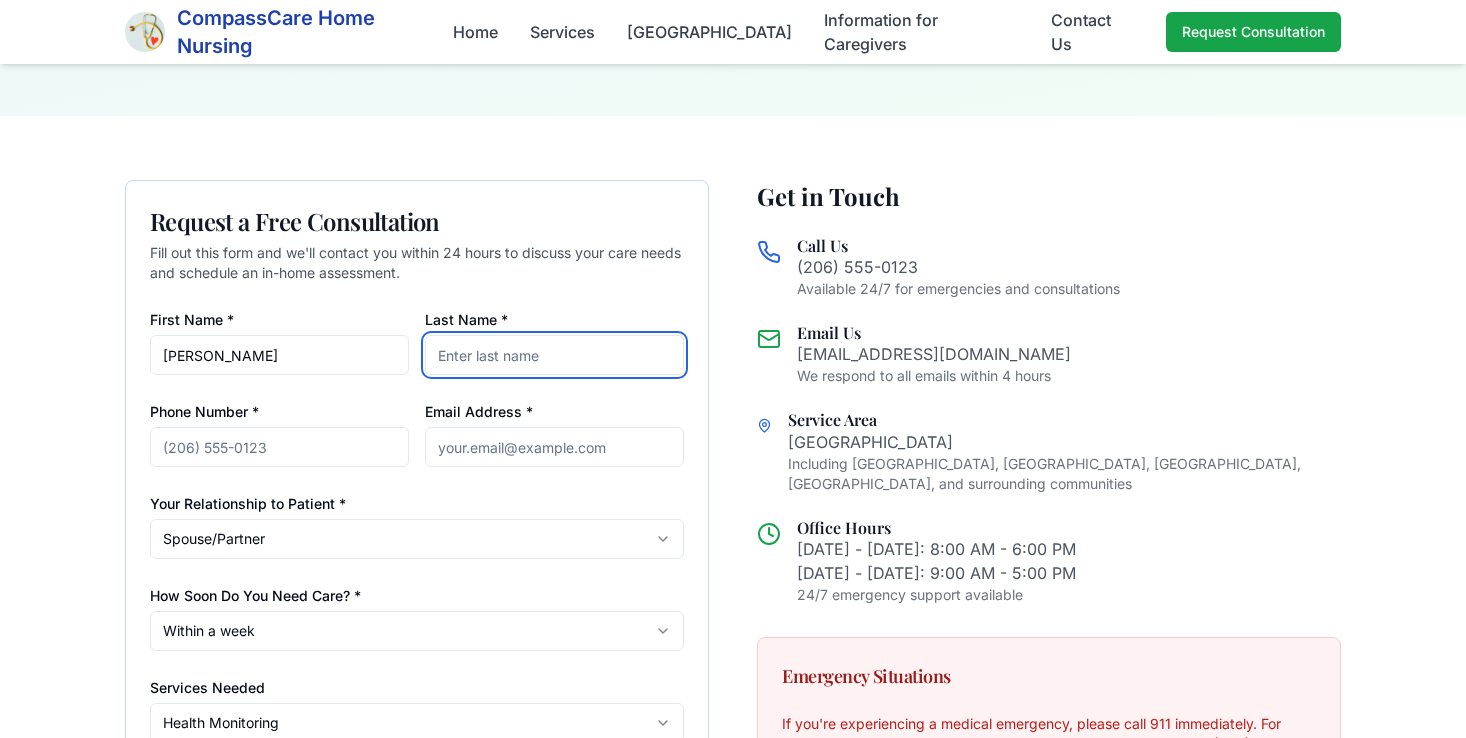 click on "Last Name *" at bounding box center [554, 355] 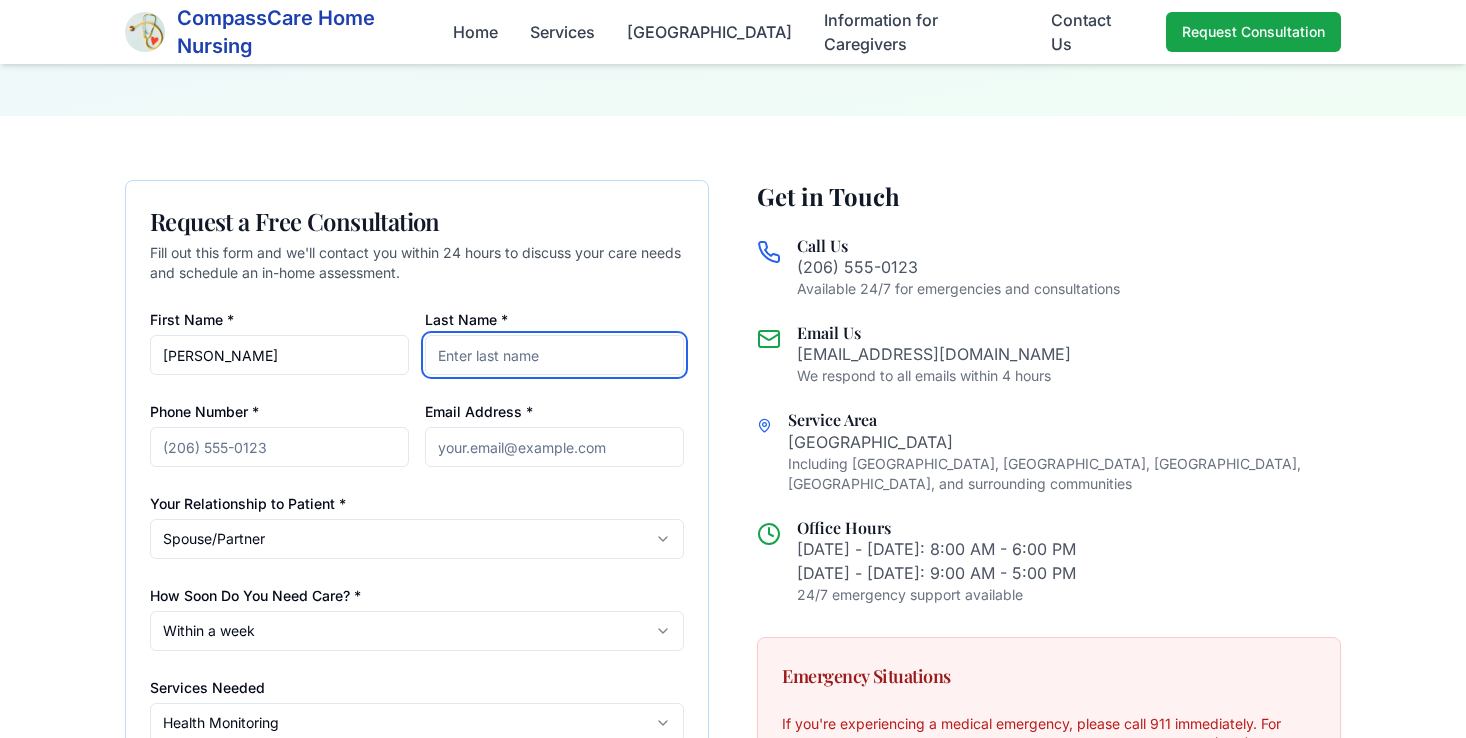 type on "[PERSON_NAME]" 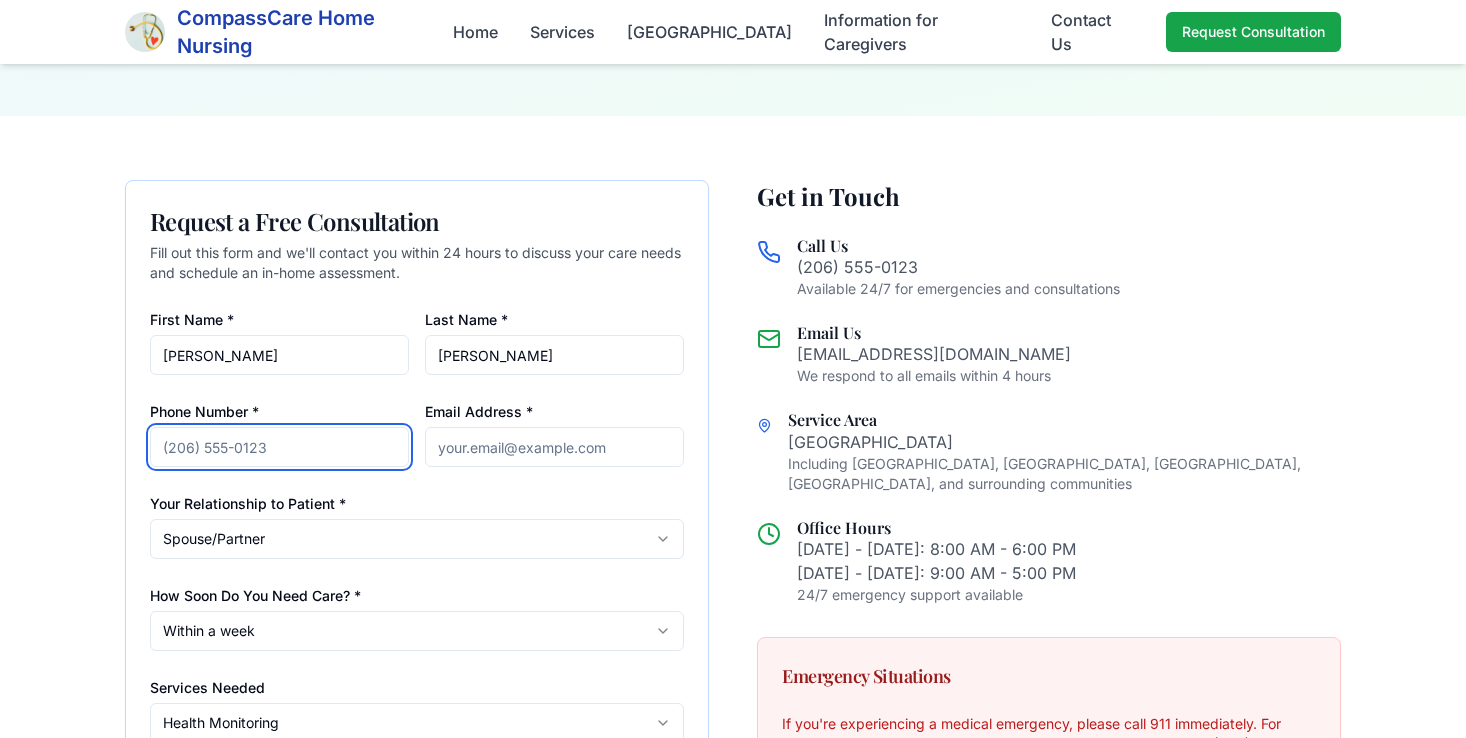 click on "Phone Number *" at bounding box center [279, 447] 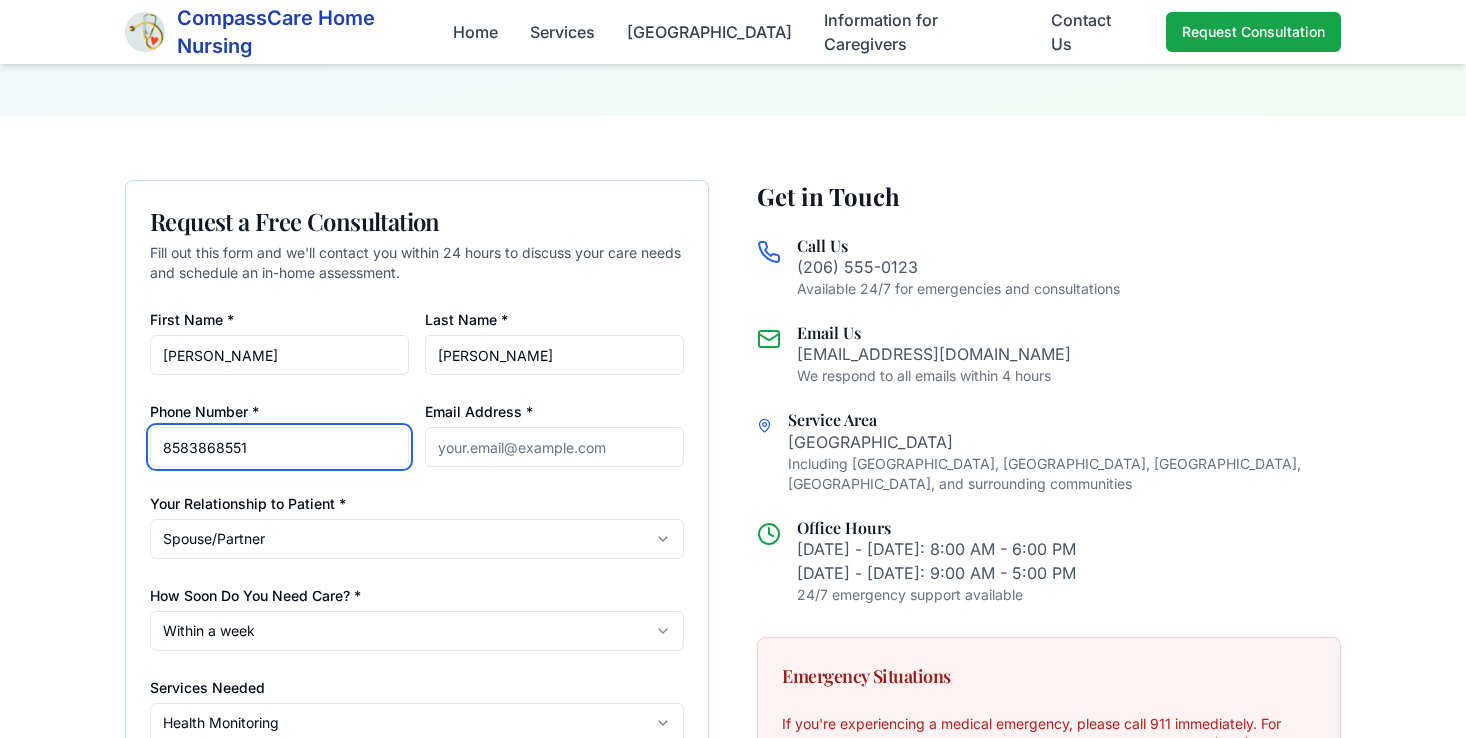 type on "8583868551" 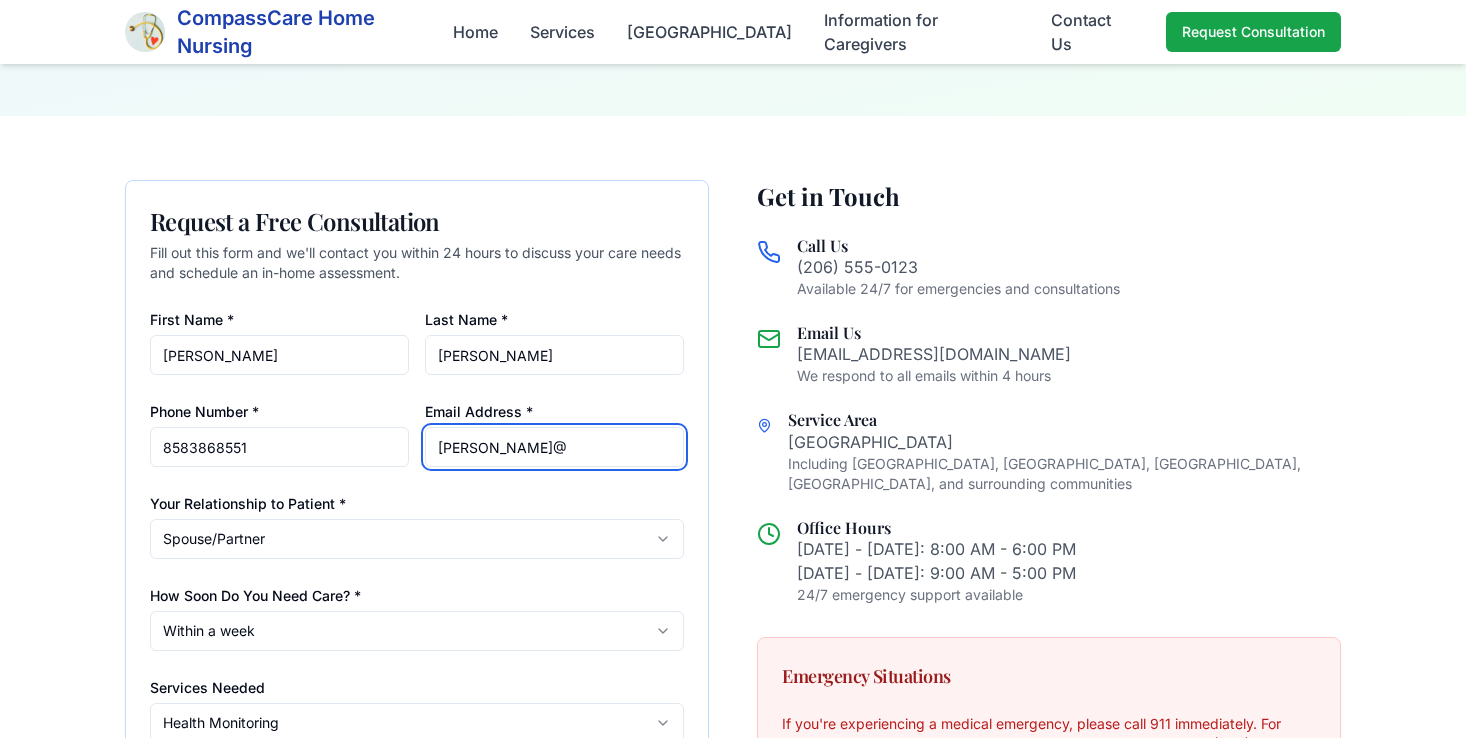 type on "[PERSON_NAME][EMAIL_ADDRESS][DOMAIN_NAME]" 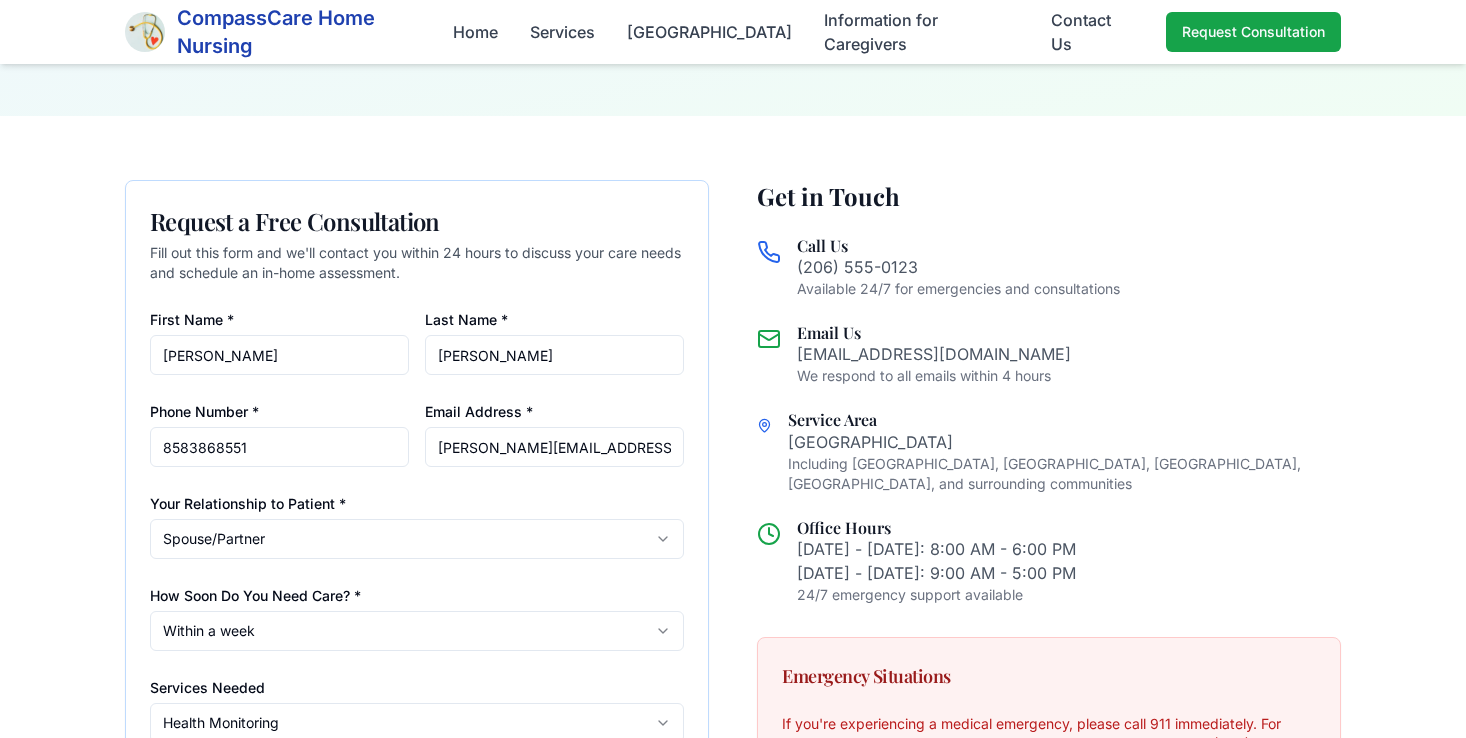 click on "First Name * [PERSON_NAME] Name * [PERSON_NAME] Phone Number * [PHONE_NUMBER] Email Address * [PERSON_NAME][EMAIL_ADDRESS][DOMAIN_NAME] Your Relationship to Patient * Spouse/Partner I am the patient Spouse/Partner Adult Child Other Family Member Professional Caregiver Other How Soon Do You Need Care? * Within a week Immediately (within 1-2 days) Within a week Within a month Planning for the future Services Needed Health Monitoring [MEDICAL_DATA] Wound Care Chronic Disease Management Post-Surgical Care Health Monitoring Multiple Services Not Sure - Need Assessment Additional Information Primary Insurance Medicaid Medicare Medicaid Private Insurance Veterans Affairs Private Pay Other Request Free Consultation By submitting this form, you consent to be contacted by CompassCare Home Nursing regarding your care needs. We respect your privacy and will never share your information." at bounding box center (417, 732) 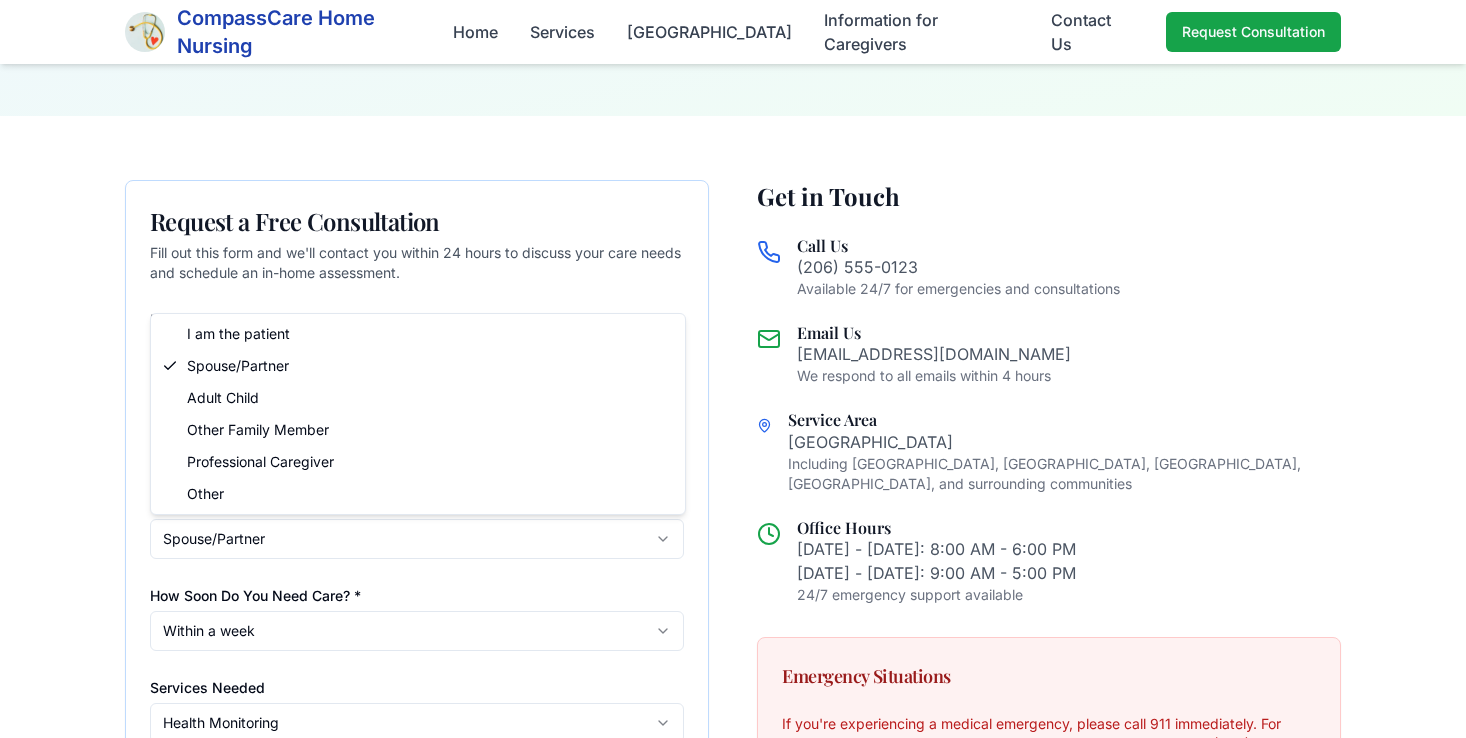 click on "CompassCare Home Nursing Home Services [GEOGRAPHIC_DATA] Metro Area Information for Caregivers Contact Us Request Consultation Contact CompassCare Home Nursing We're here to help you navigate your care decisions with compassion and expertise. Reach out [DATE] to schedule a free consultation or ask any questions about our services. Request a Free Consultation Fill out this form and we'll contact you within 24 hours to discuss your care needs and schedule an in-home assessment. First Name * [PERSON_NAME] Name * [PERSON_NAME] Phone Number * [PHONE_NUMBER] Email Address * [PERSON_NAME][EMAIL_ADDRESS][DOMAIN_NAME] Your Relationship to Patient * Spouse/Partner I am the patient Spouse/Partner Adult Child Other Family Member Professional Caregiver Other How Soon Do You Need Care? * Within a week Immediately (within 1-2 days) Within a week Within a month Planning for the future Services Needed Health Monitoring [MEDICAL_DATA] Wound Care Chronic Disease Management Post-Surgical Care Health Monitoring Multiple Services Not Sure - Need Assessment Medicaid" at bounding box center [733, 827] 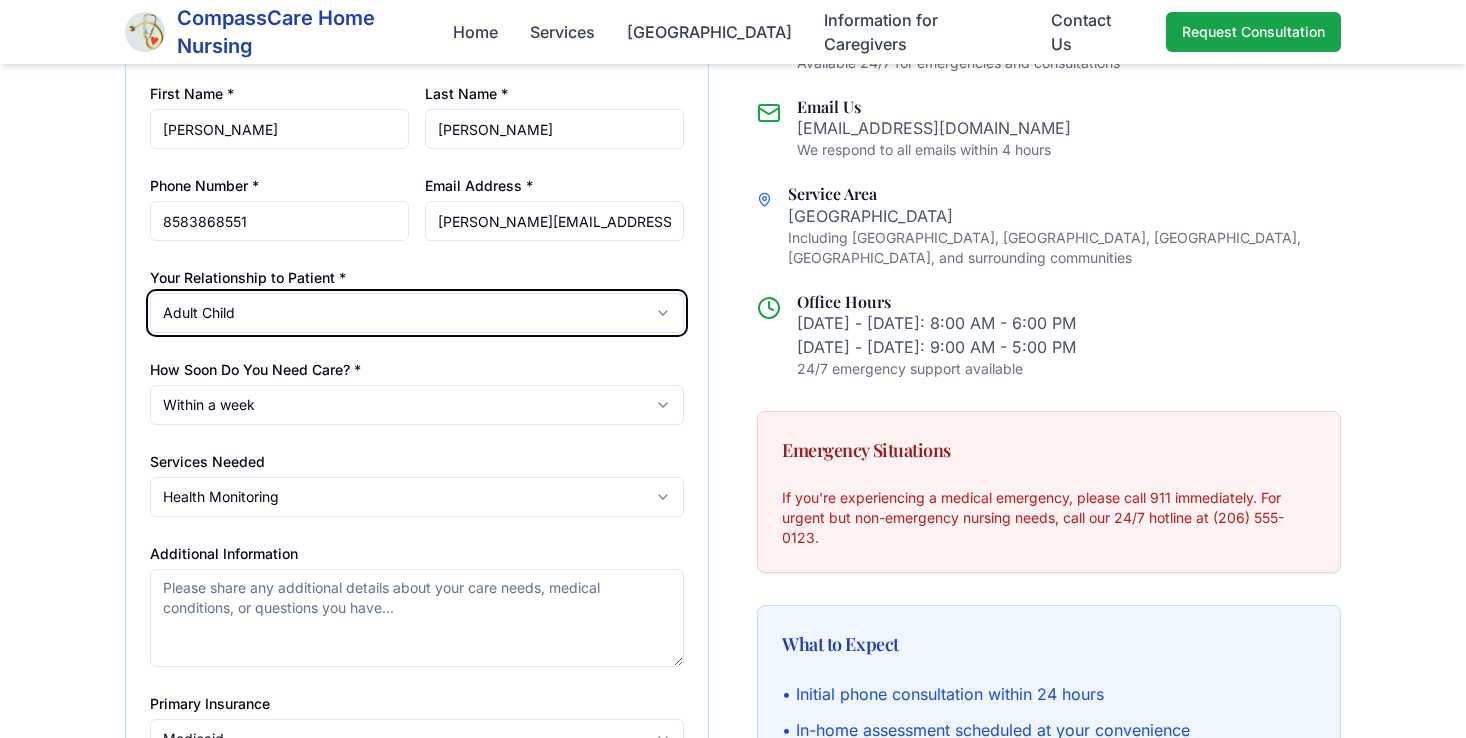 scroll, scrollTop: 495, scrollLeft: 0, axis: vertical 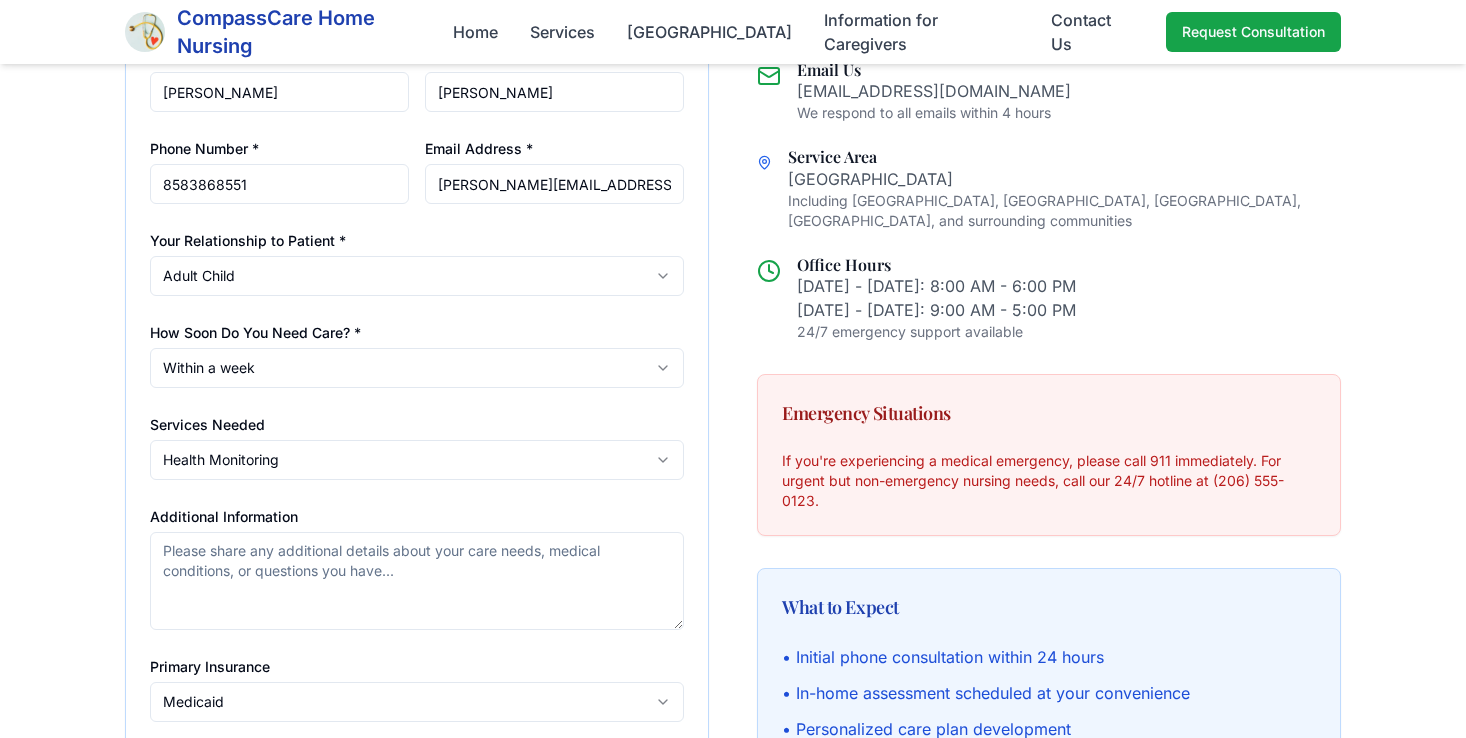 click on "First Name * [PERSON_NAME] Name * [PERSON_NAME] Phone Number * [PHONE_NUMBER] Email Address * [PERSON_NAME][EMAIL_ADDRESS][DOMAIN_NAME] Your Relationship to Patient * Adult Child I am the patient Spouse/Partner Adult Child Other Family Member Professional Caregiver Other How Soon Do You Need Care? * Within a week Immediately (within 1-2 days) Within a week Within a month Planning for the future Services Needed Health Monitoring [MEDICAL_DATA] Wound Care Chronic Disease Management Post-Surgical Care Health Monitoring Multiple Services Not Sure - Need Assessment Additional Information Primary Insurance Medicaid Medicare Medicaid Private Insurance Veterans Affairs Private Pay Other Request Free Consultation By submitting this form, you consent to be contacted by CompassCare Home Nursing regarding your care needs. We respect your privacy and will never share your information." at bounding box center [417, 469] 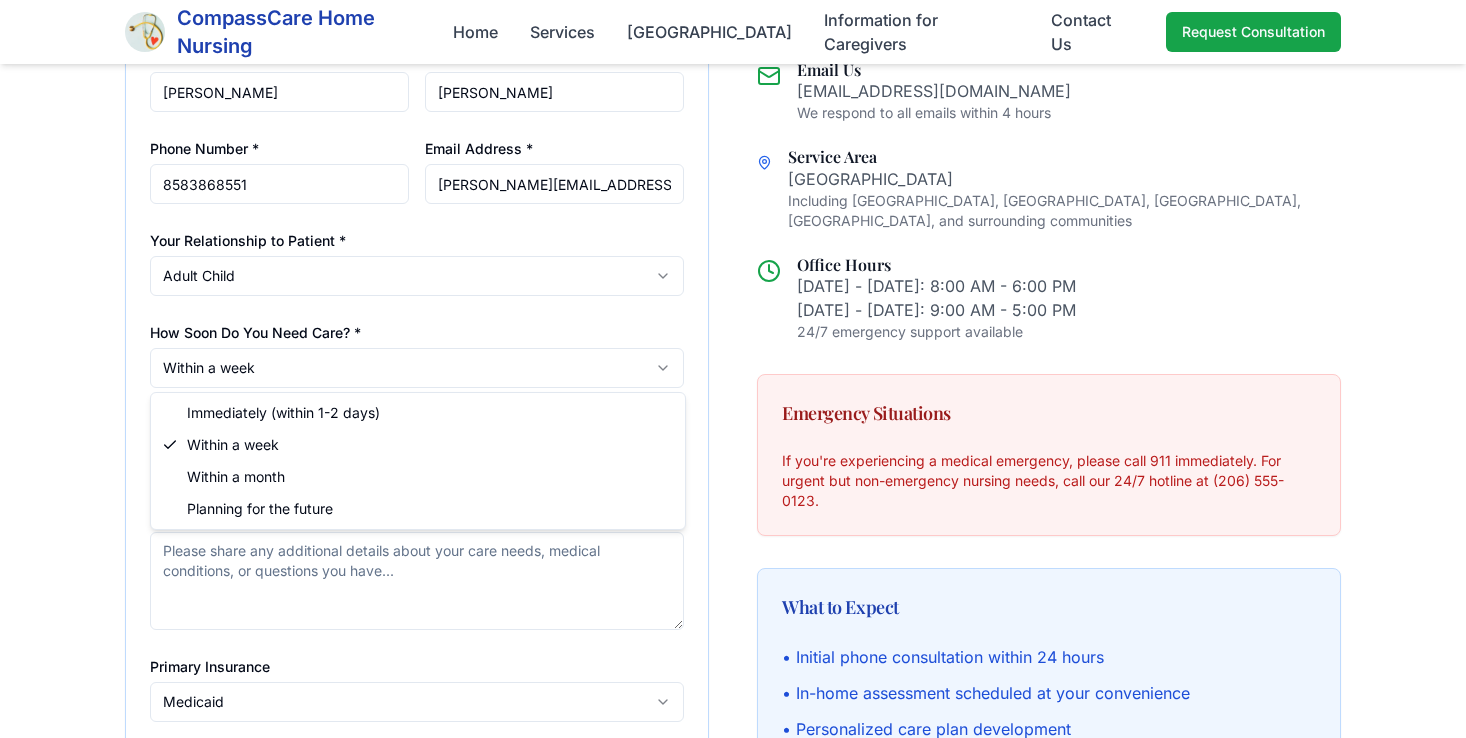 click on "CompassCare Home Nursing Home Services [GEOGRAPHIC_DATA] Metro Area Information for Caregivers Contact Us Request Consultation Contact CompassCare Home Nursing We're here to help you navigate your care decisions with compassion and expertise. Reach out [DATE] to schedule a free consultation or ask any questions about our services. Request a Free Consultation Fill out this form and we'll contact you within 24 hours to discuss your care needs and schedule an in-home assessment. First Name * [PERSON_NAME] Name * [PERSON_NAME] Phone Number * [PHONE_NUMBER] Email Address * [PERSON_NAME][EMAIL_ADDRESS][DOMAIN_NAME] Your Relationship to Patient * Adult Child I am the patient Spouse/Partner Adult Child Other Family Member Professional Caregiver Other How Soon Do You Need Care? * Within a week Immediately (within 1-2 days) Within a week Within a month Planning for the future Services Needed Health Monitoring [MEDICAL_DATA] Wound Care Chronic Disease Management Post-Surgical Care Health Monitoring Multiple Services Not Sure - Need Assessment Medicaid Other" at bounding box center [733, 564] 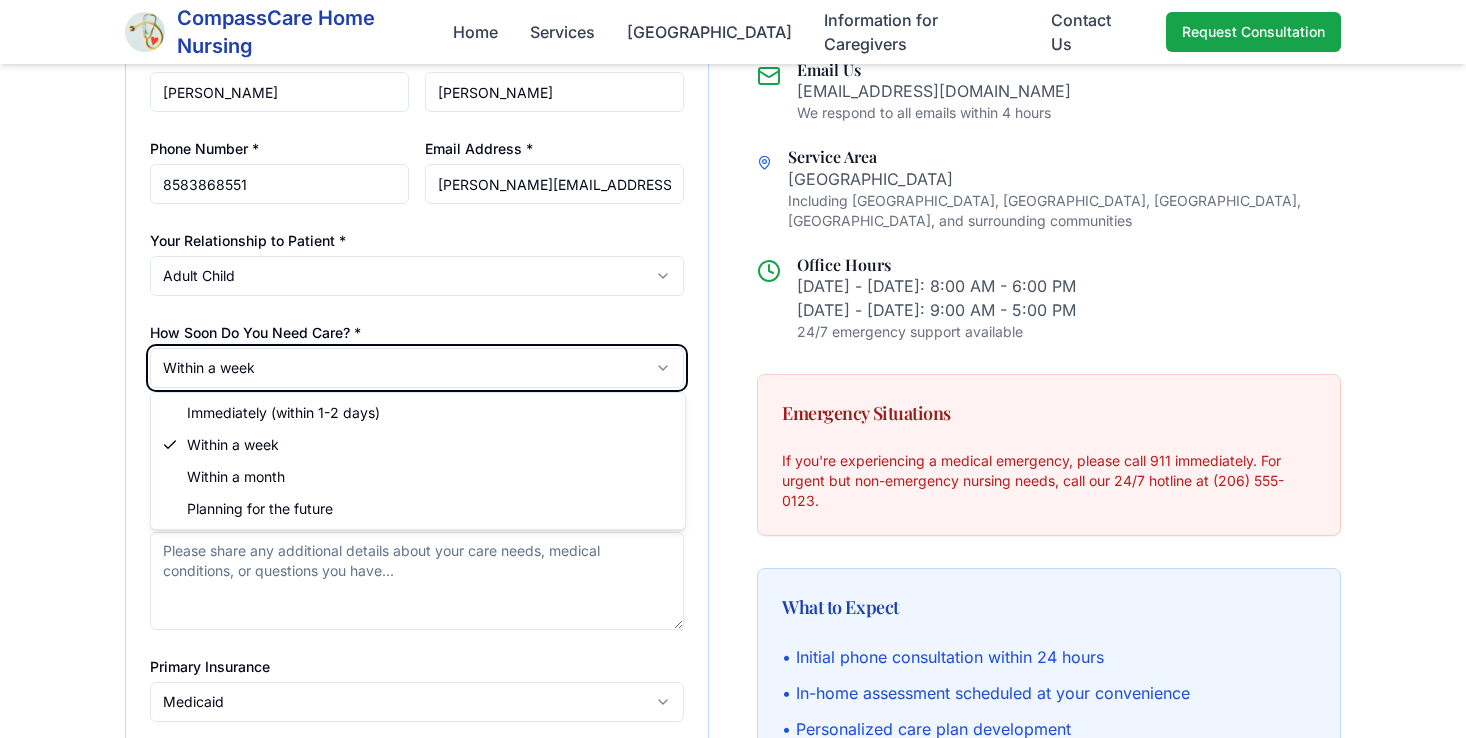 click on "CompassCare Home Nursing Home Services [GEOGRAPHIC_DATA] Metro Area Information for Caregivers Contact Us Request Consultation Contact CompassCare Home Nursing We're here to help you navigate your care decisions with compassion and expertise. Reach out [DATE] to schedule a free consultation or ask any questions about our services. Request a Free Consultation Fill out this form and we'll contact you within 24 hours to discuss your care needs and schedule an in-home assessment. First Name * [PERSON_NAME] Name * [PERSON_NAME] Phone Number * [PHONE_NUMBER] Email Address * [PERSON_NAME][EMAIL_ADDRESS][DOMAIN_NAME] Your Relationship to Patient * Adult Child I am the patient Spouse/Partner Adult Child Other Family Member Professional Caregiver Other How Soon Do You Need Care? * Within a week Immediately (within 1-2 days) Within a week Within a month Planning for the future Services Needed Health Monitoring [MEDICAL_DATA] Wound Care Chronic Disease Management Post-Surgical Care Health Monitoring Multiple Services Not Sure - Need Assessment Medicaid Other" at bounding box center [733, 564] 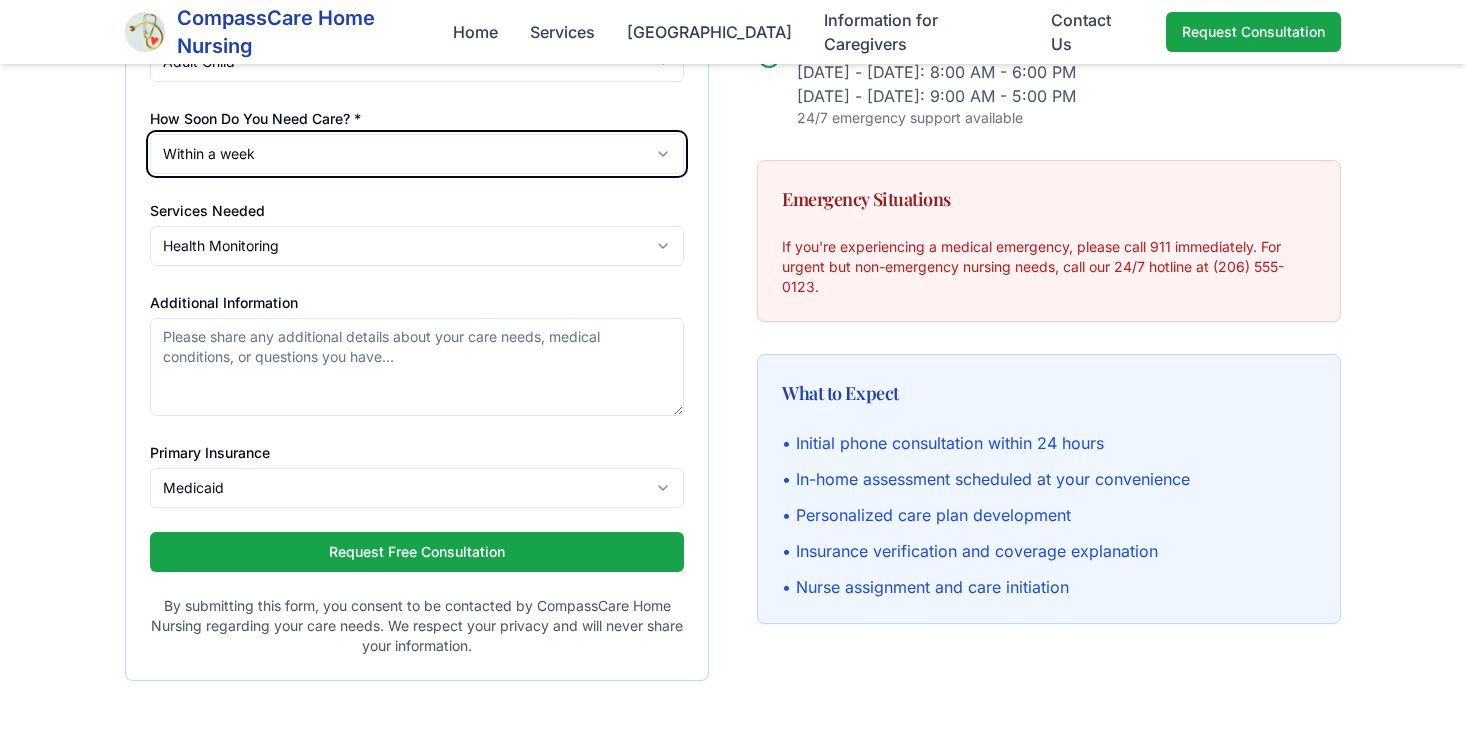 scroll, scrollTop: 711, scrollLeft: 0, axis: vertical 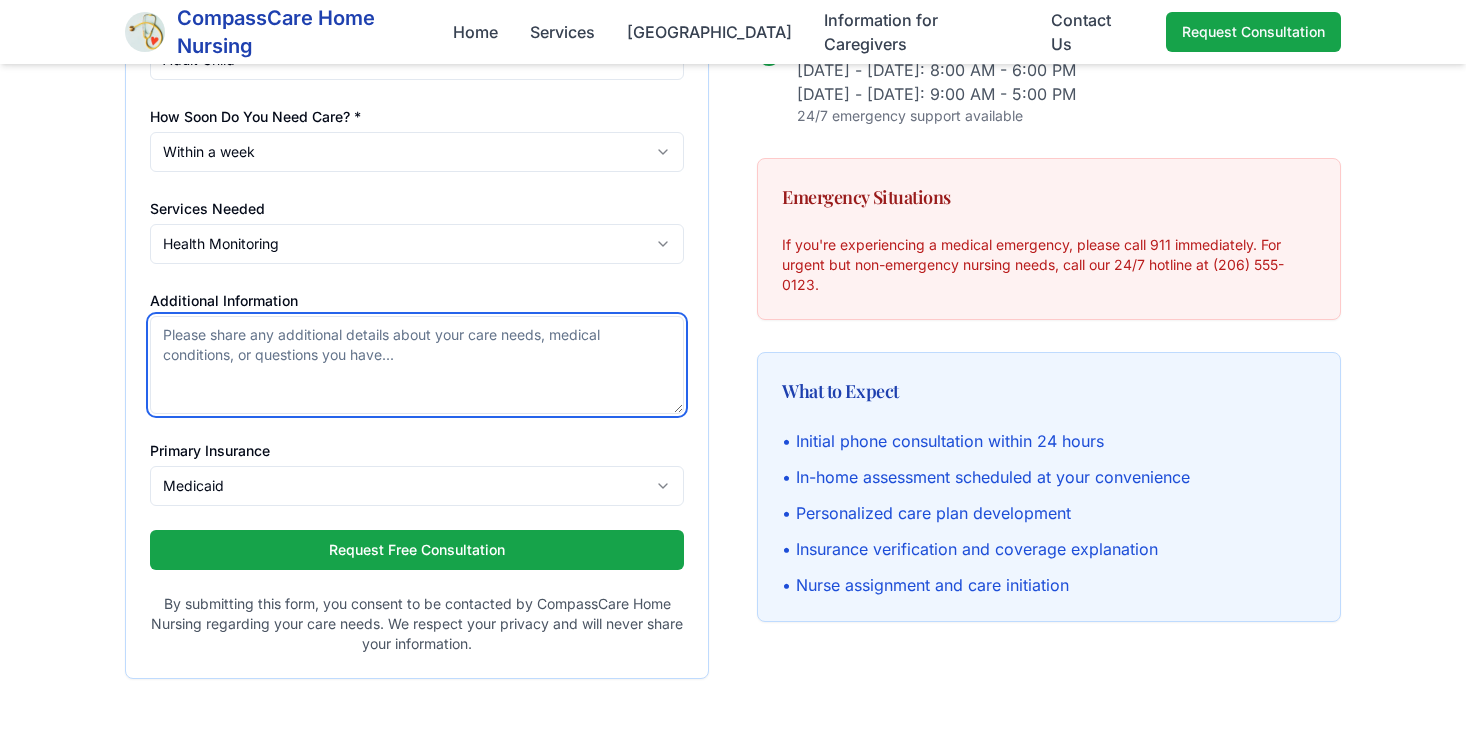 click on "Additional Information" at bounding box center (417, 365) 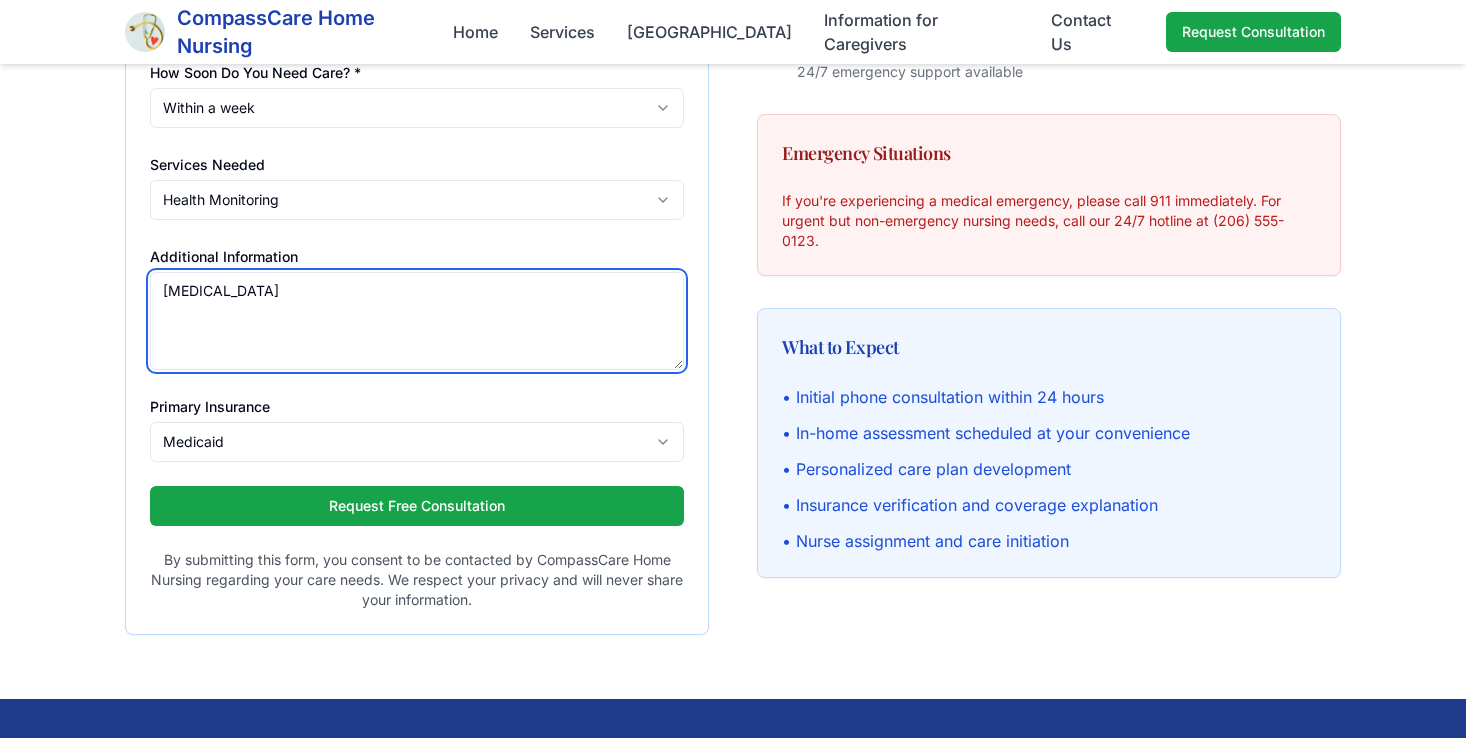 scroll, scrollTop: 772, scrollLeft: 0, axis: vertical 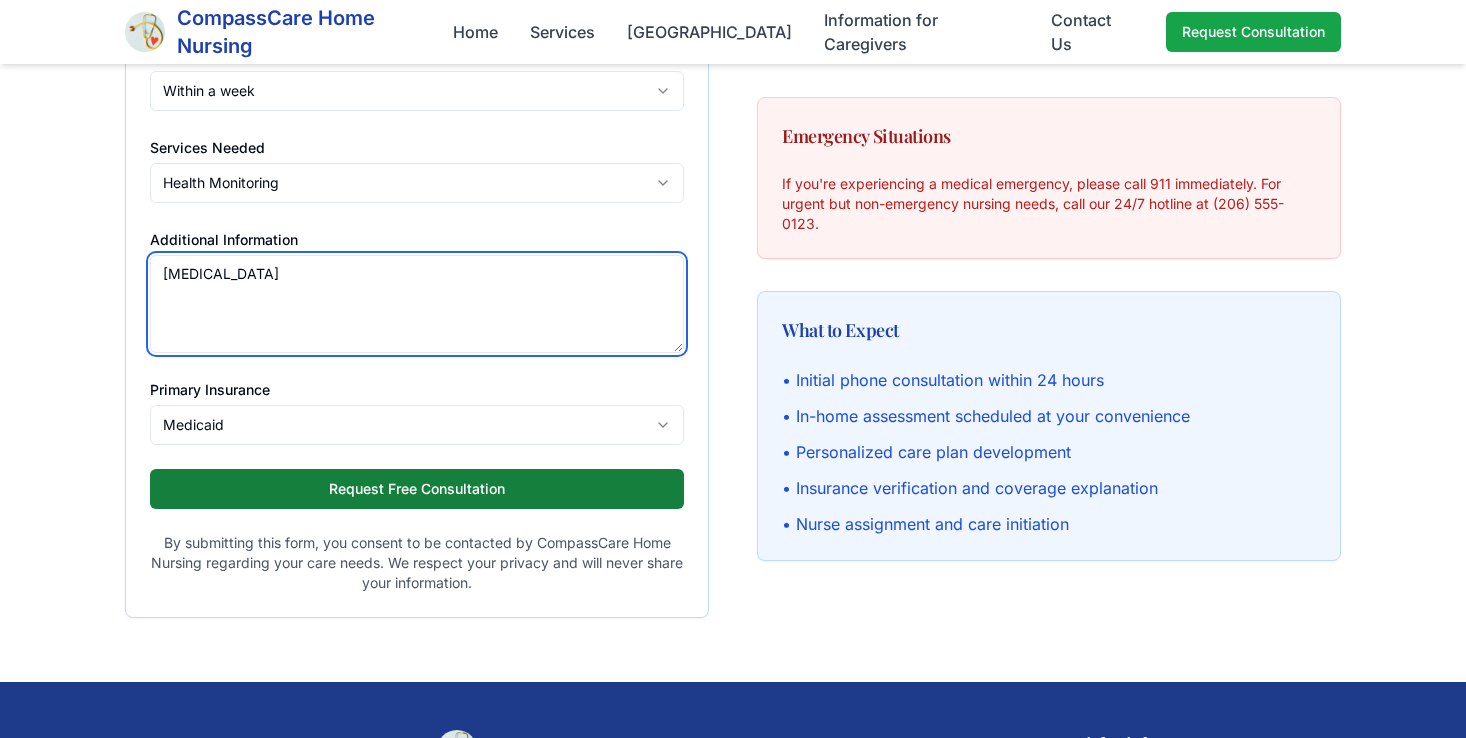 type on "[MEDICAL_DATA]" 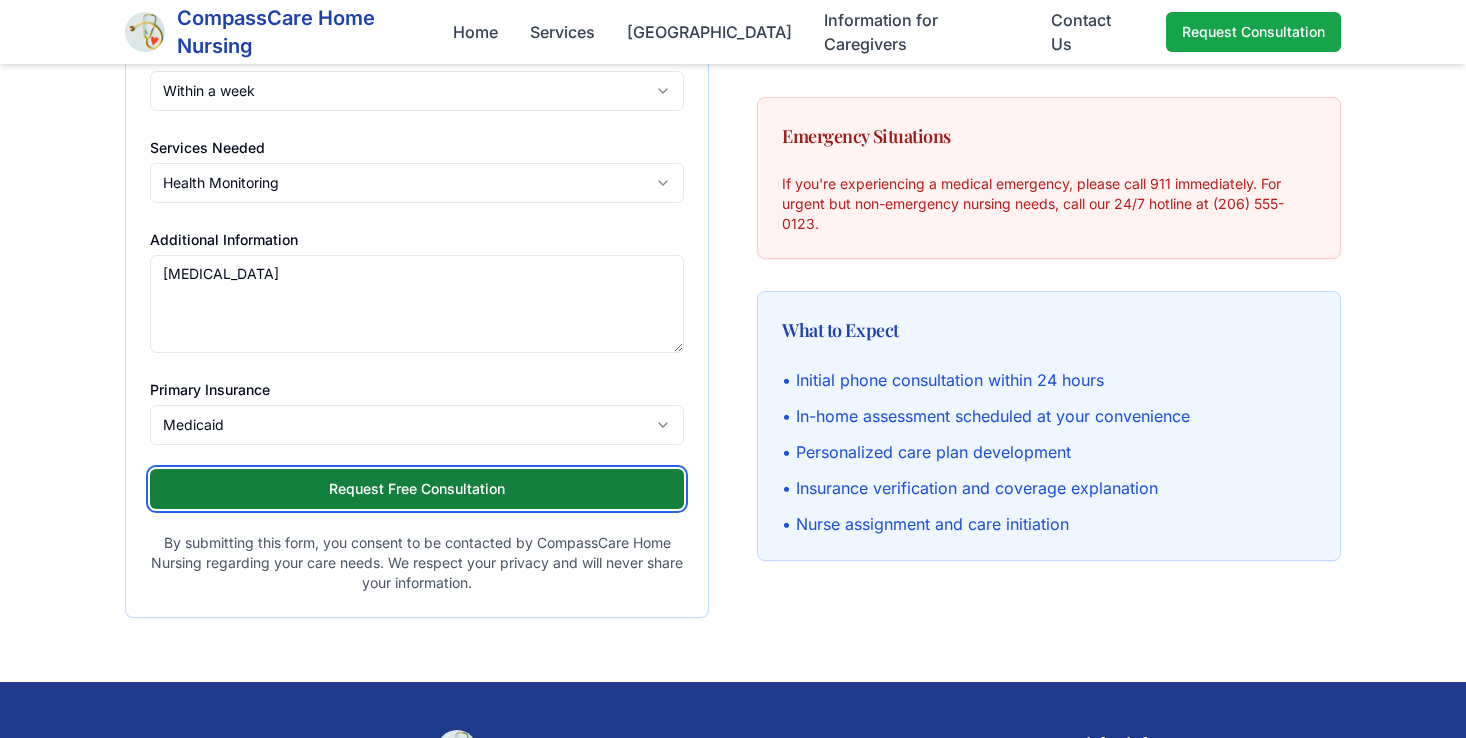 click on "Request Free Consultation" at bounding box center [417, 489] 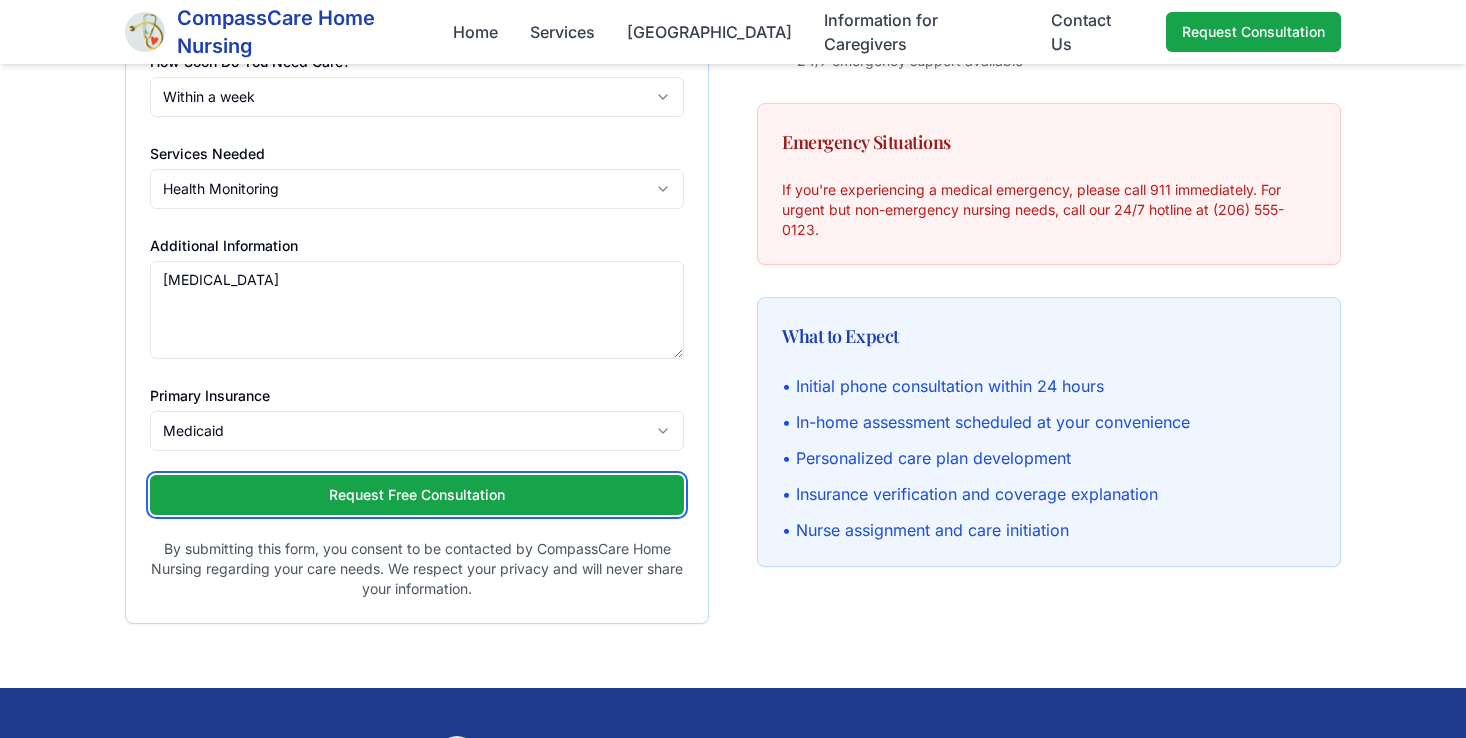 scroll, scrollTop: 778, scrollLeft: 0, axis: vertical 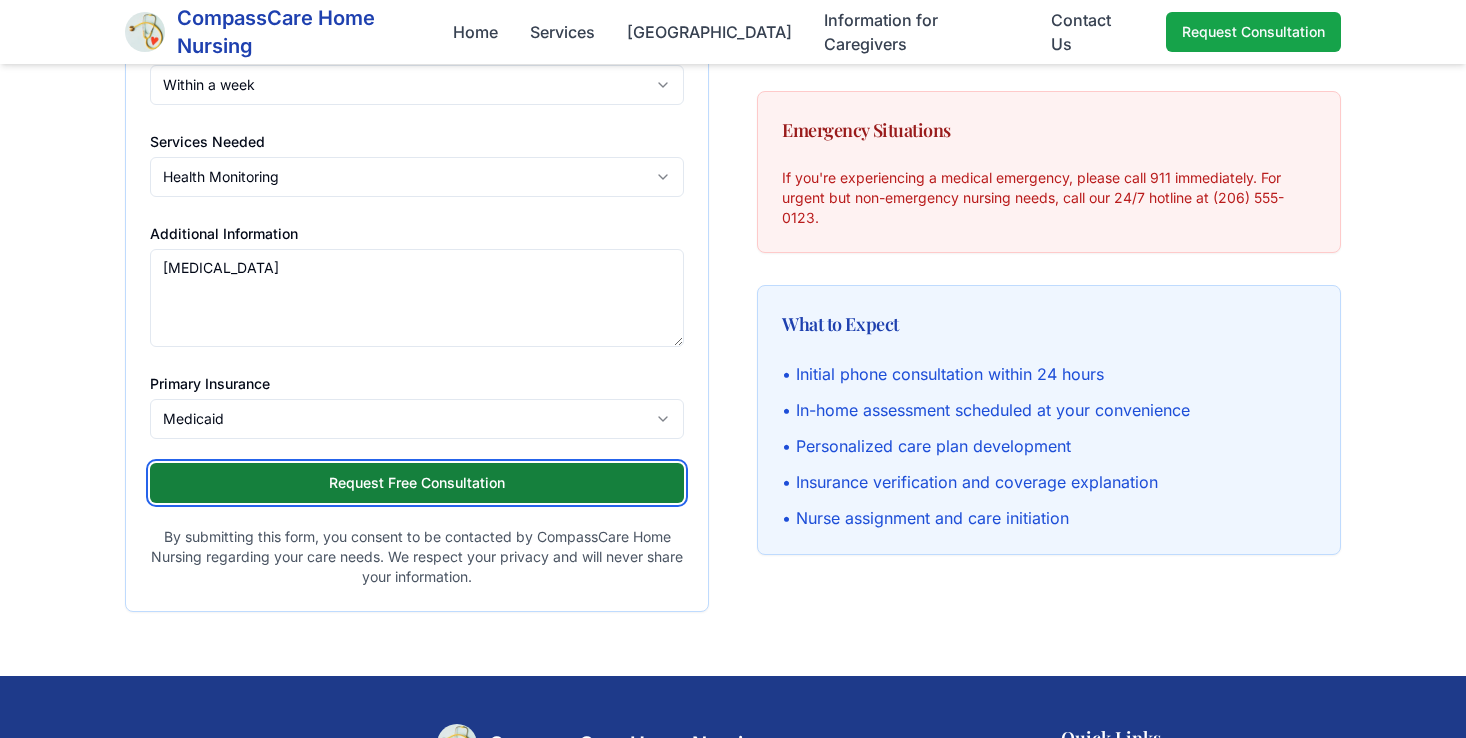 click on "Request Free Consultation" at bounding box center (417, 483) 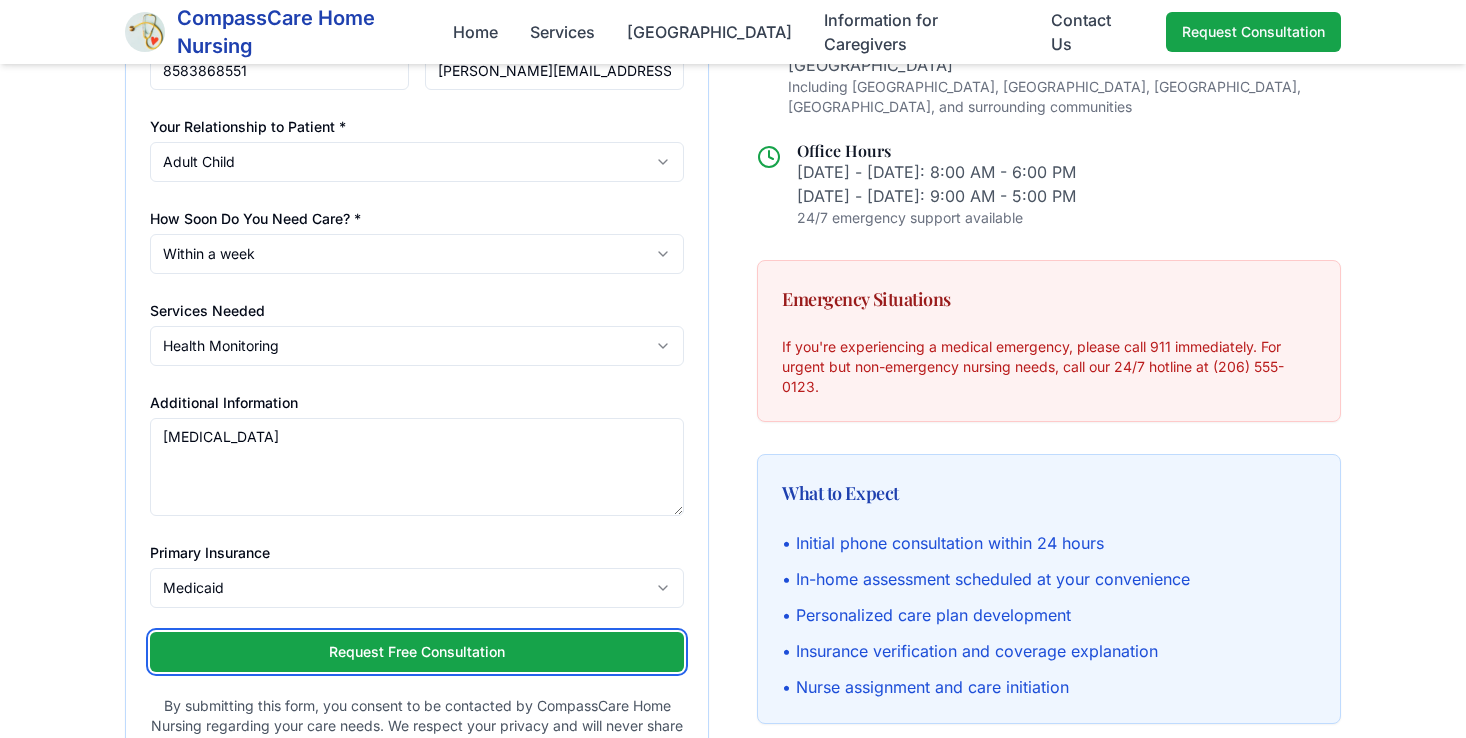 scroll, scrollTop: 606, scrollLeft: 0, axis: vertical 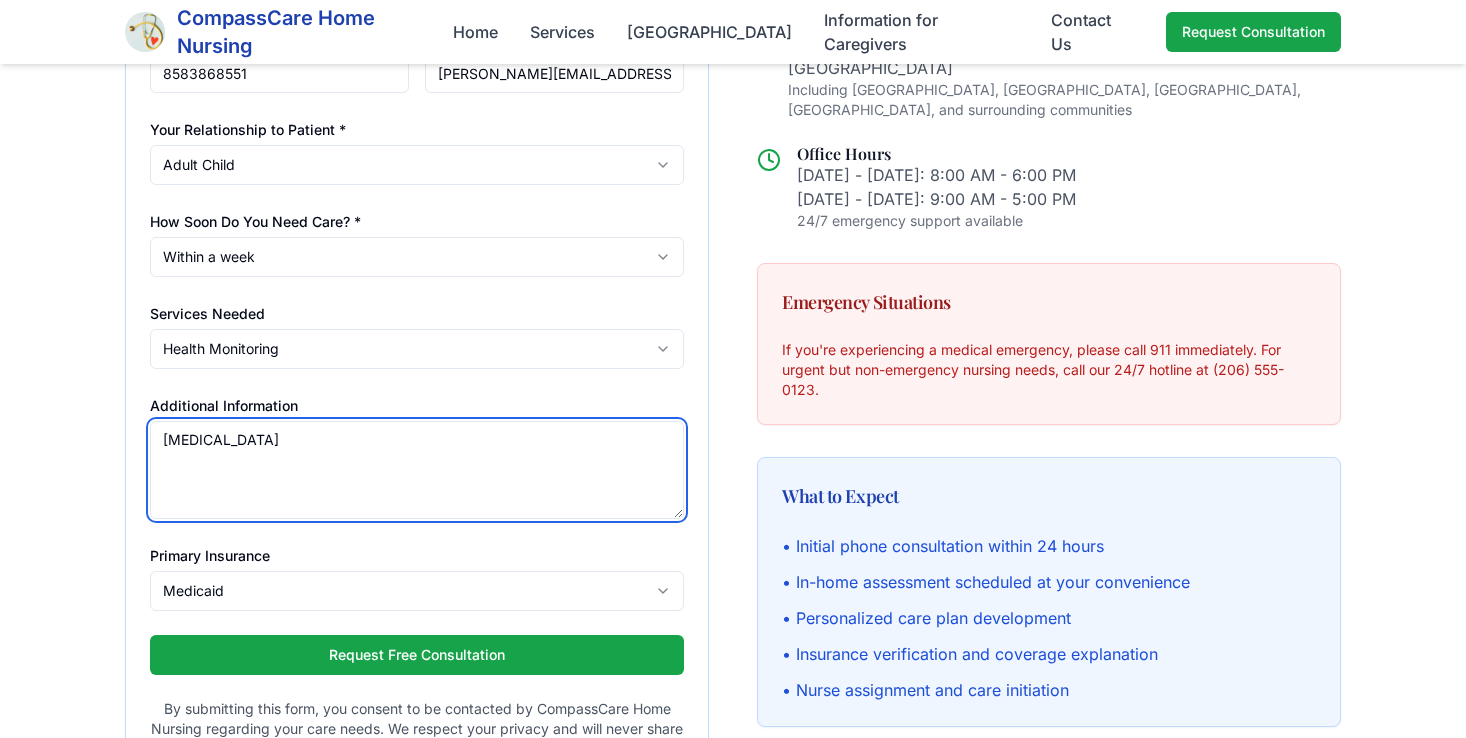 drag, startPoint x: 310, startPoint y: 507, endPoint x: 143, endPoint y: 423, distance: 186.93582 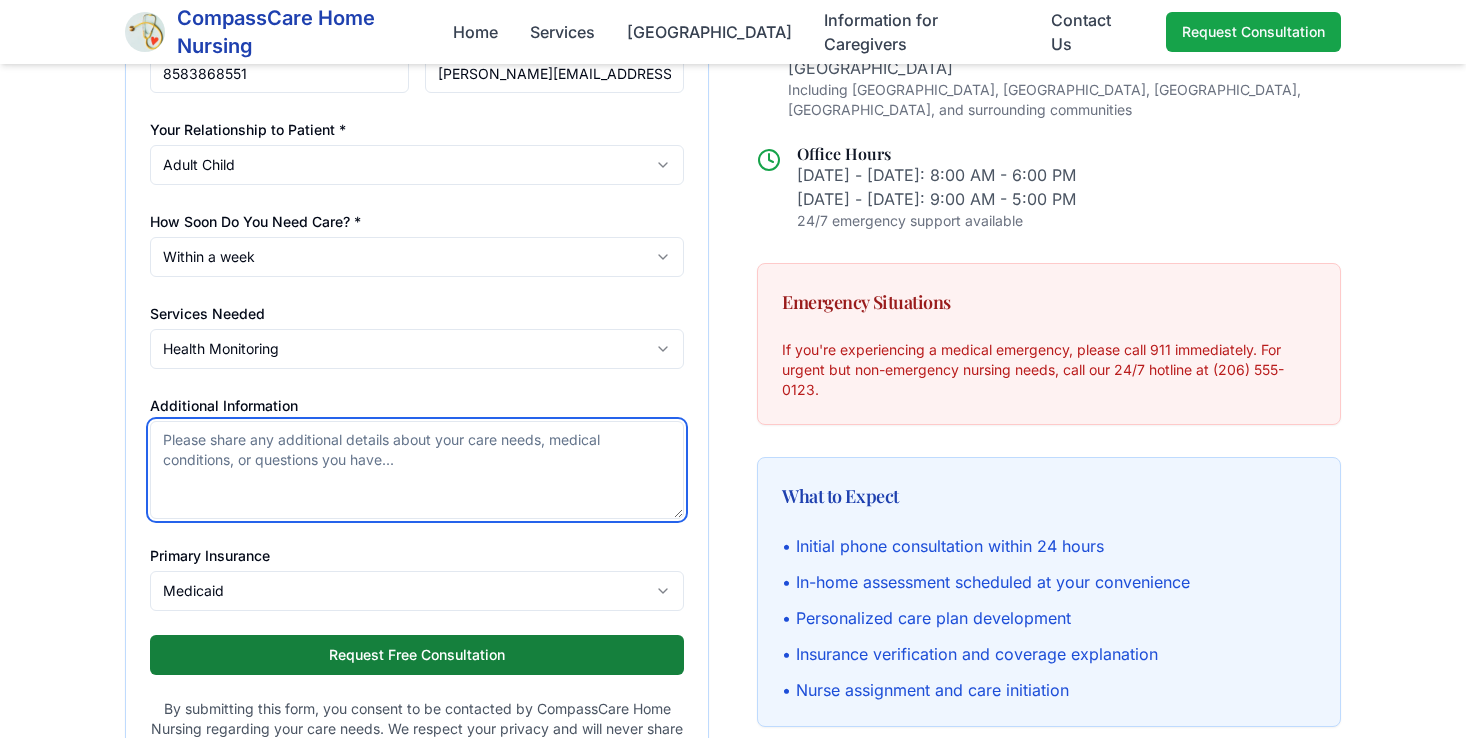 type 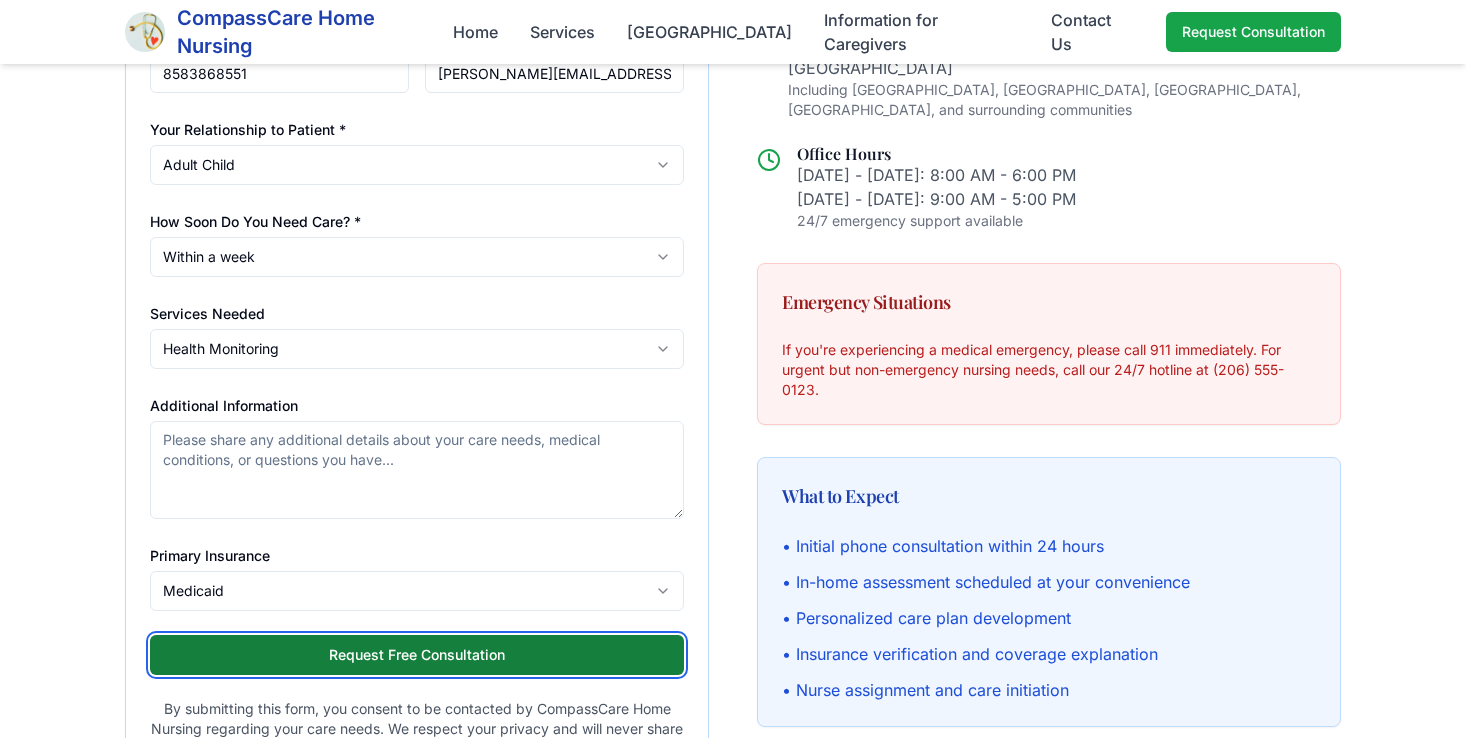 click on "Request Free Consultation" at bounding box center (417, 655) 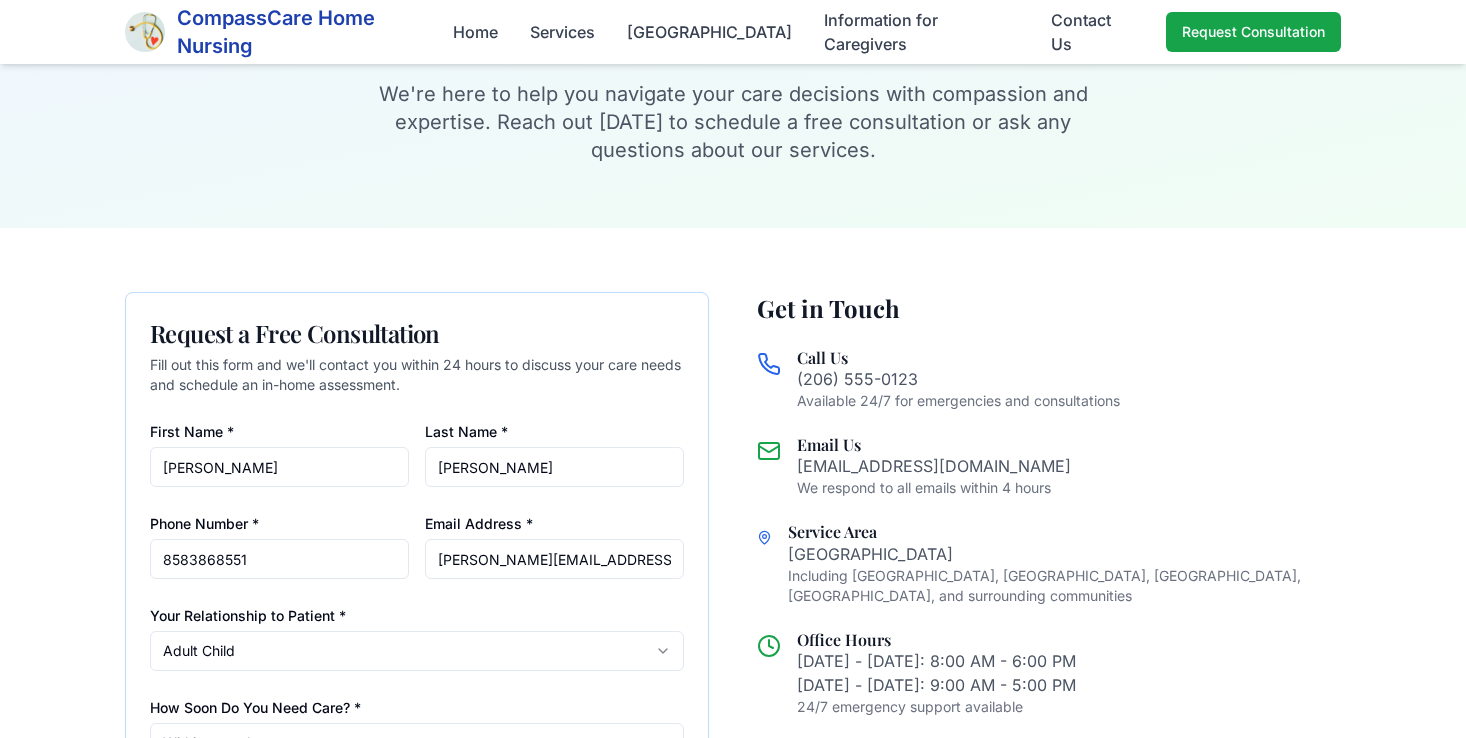 scroll, scrollTop: 0, scrollLeft: 0, axis: both 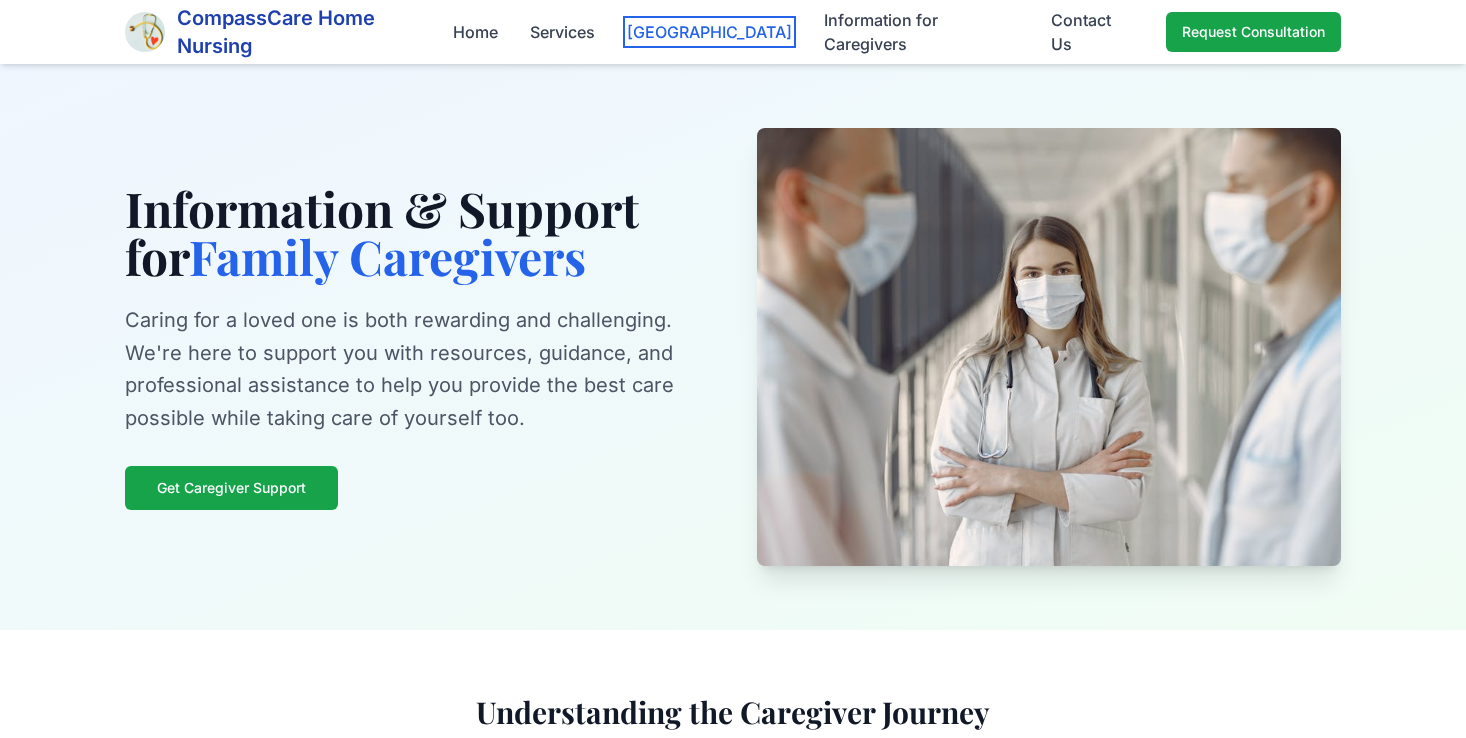 click on "[GEOGRAPHIC_DATA]" at bounding box center (709, 32) 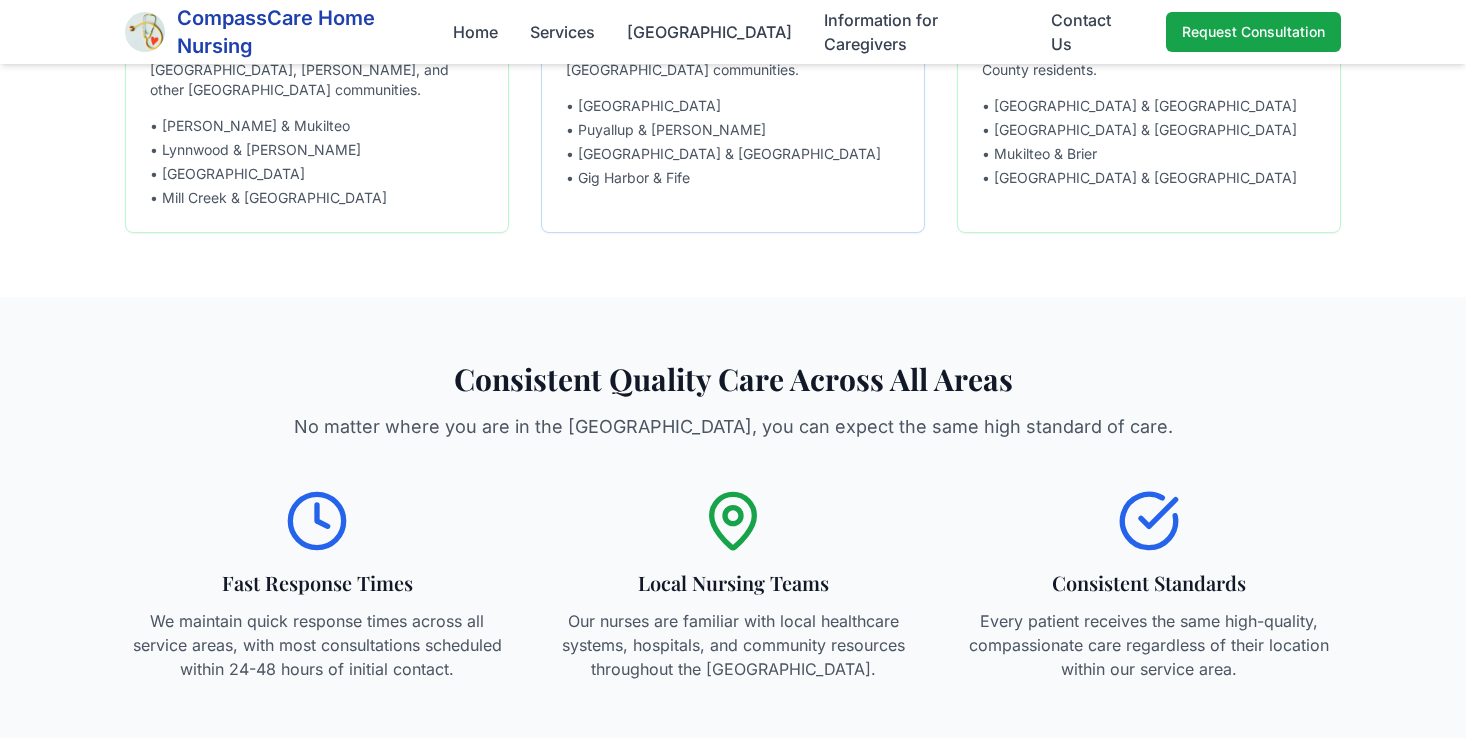 scroll, scrollTop: 1740, scrollLeft: 0, axis: vertical 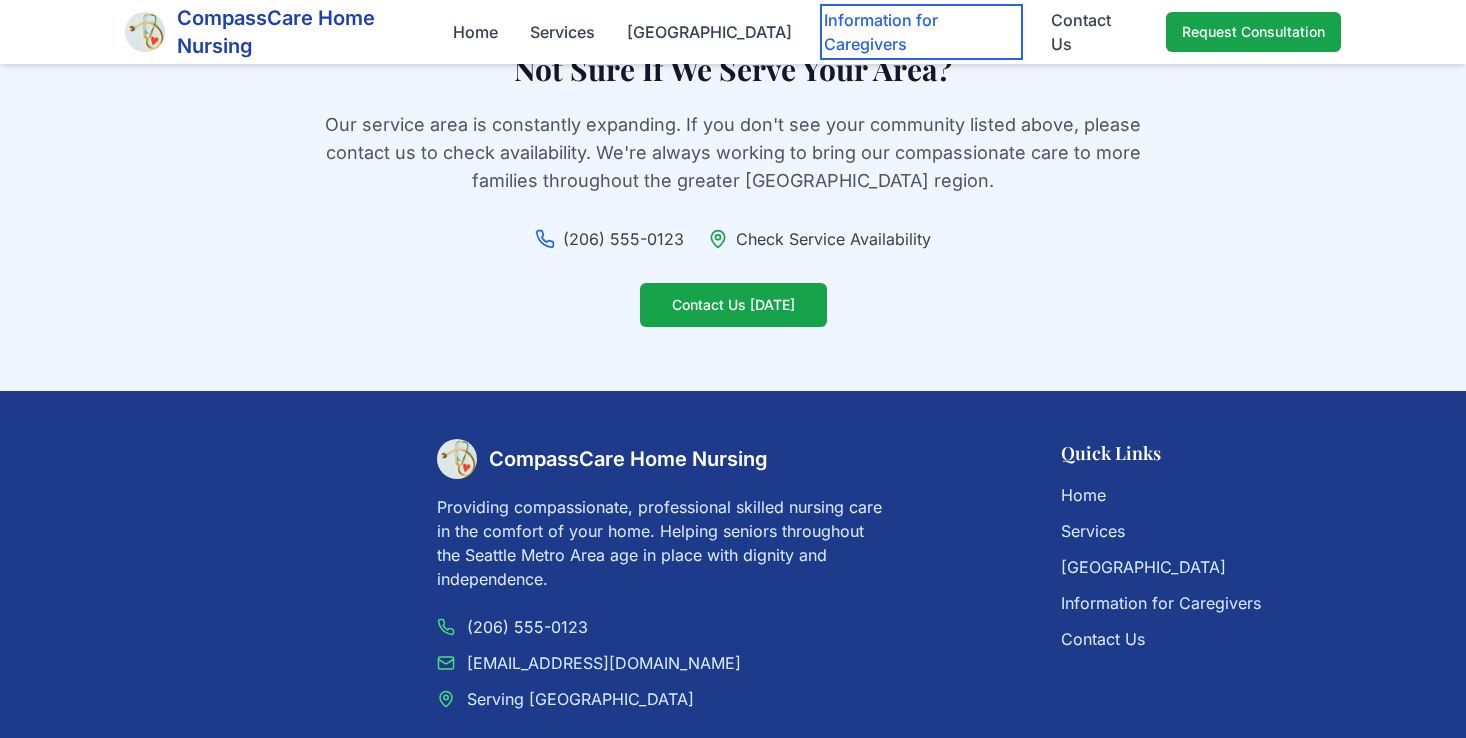 click on "Information for Caregivers" at bounding box center (921, 32) 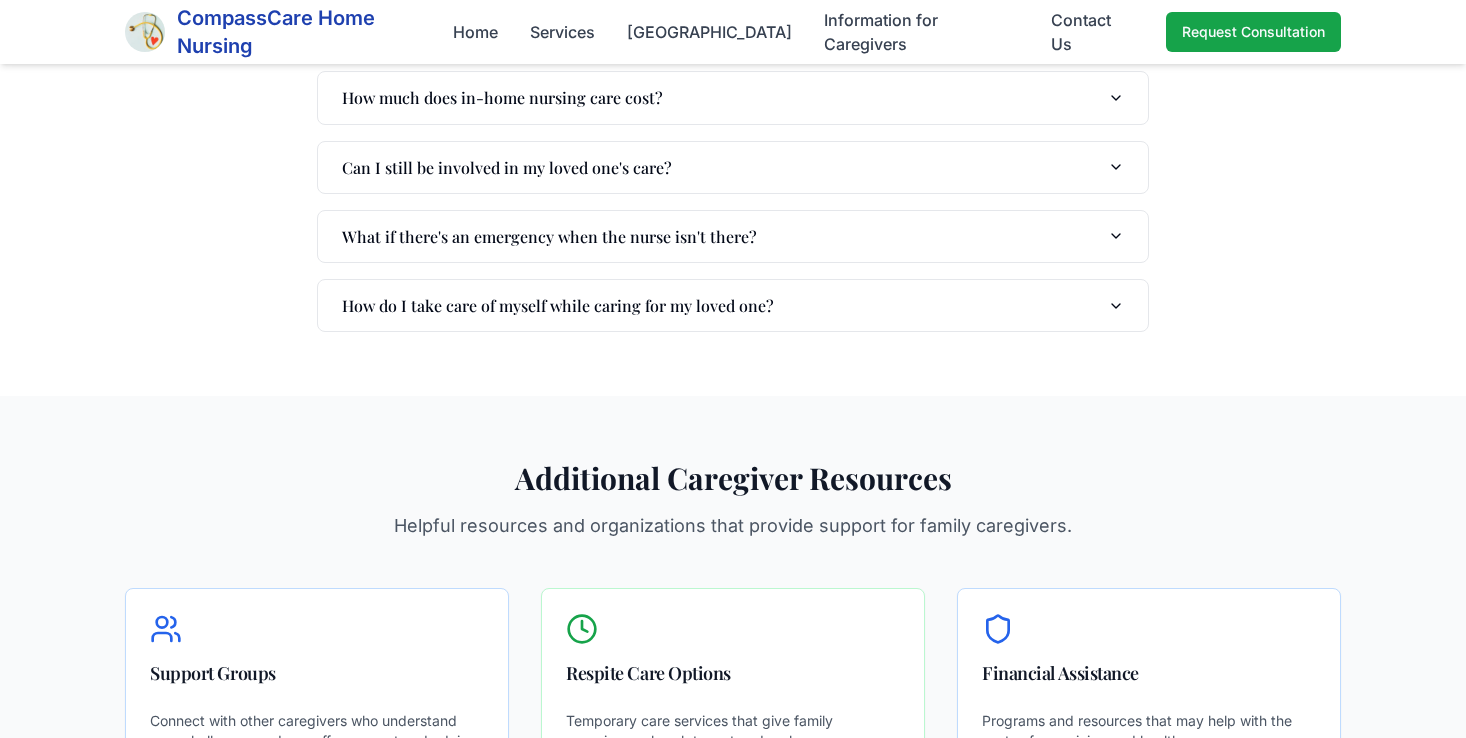 scroll, scrollTop: 1876, scrollLeft: 0, axis: vertical 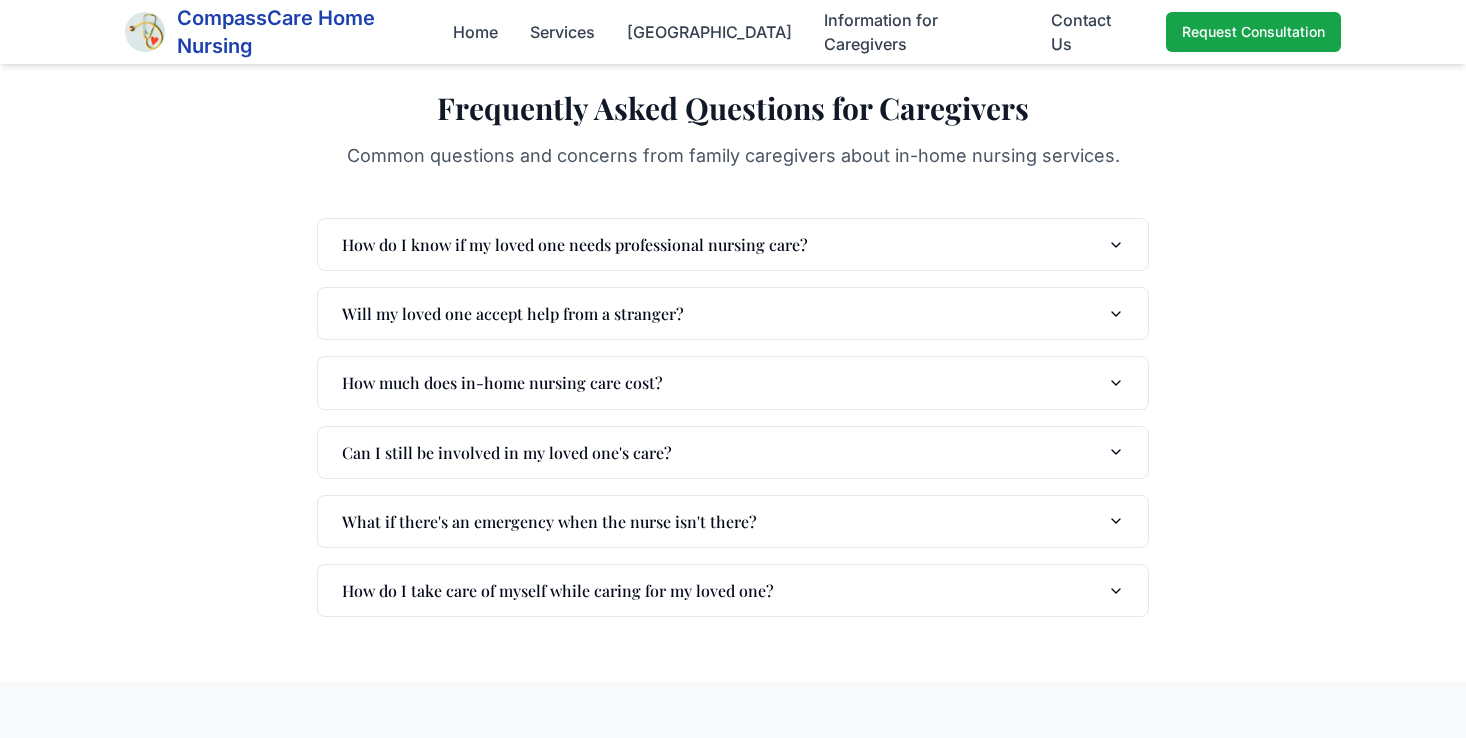 click on "Frequently Asked Questions for Caregivers Common questions and concerns from family caregivers about in-home nursing services. How do I know if my loved one needs professional nursing care? Will my loved one accept help from a stranger? How much does in-home nursing care cost? Can I still be involved in my loved one's care? What if there's an emergency when the nurse isn't there? How do I take care of myself while caring for my loved one?" at bounding box center (733, 353) 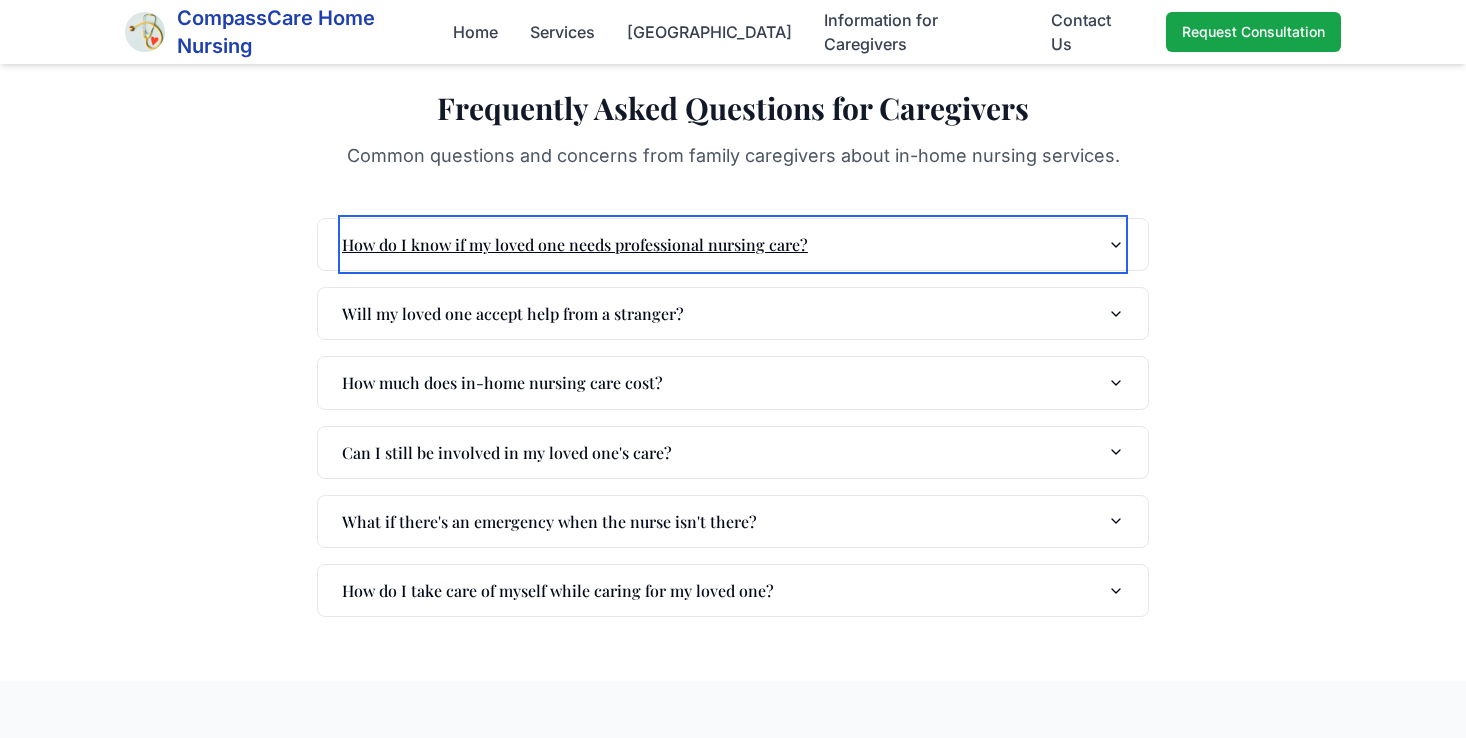 click on "How do I know if my loved one needs professional nursing care?" at bounding box center [733, 244] 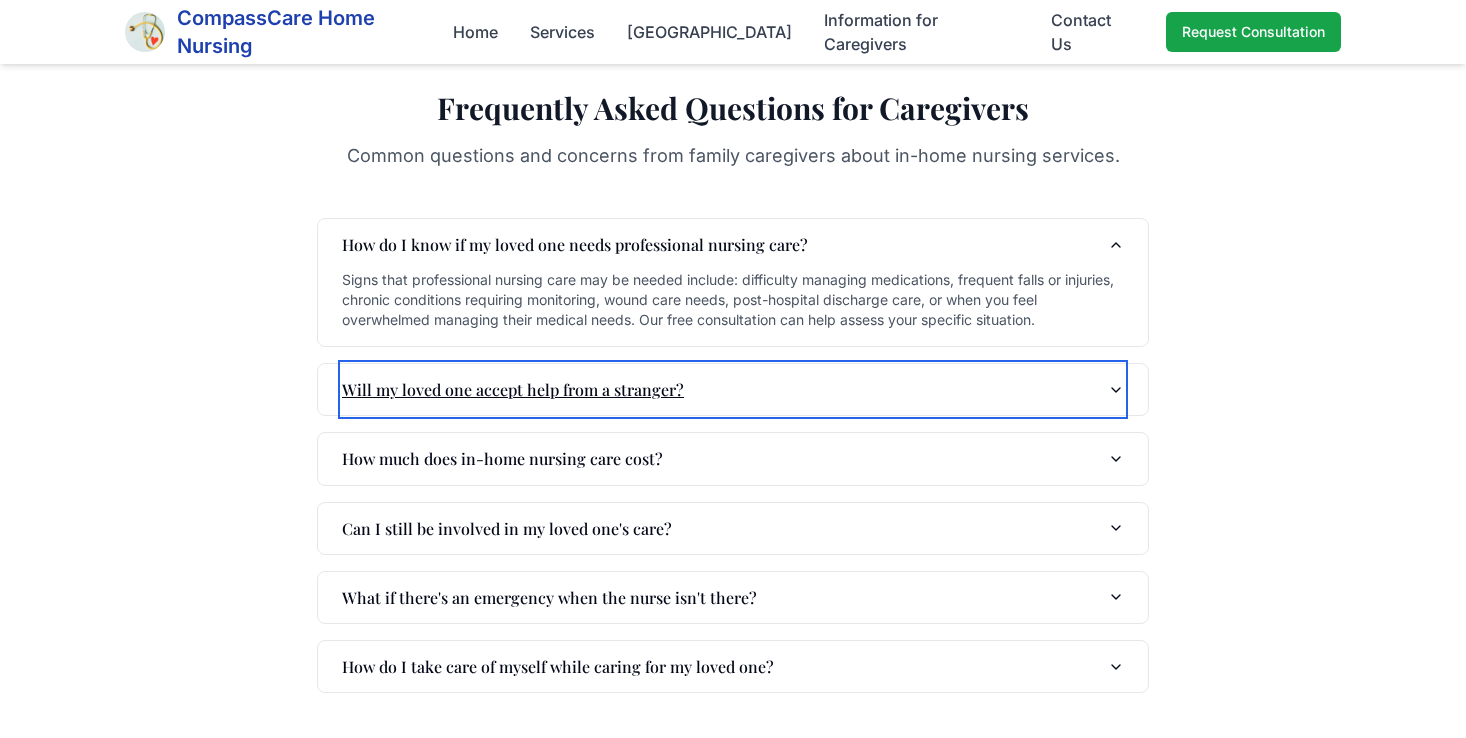 click on "Will my loved one accept help from a stranger?" at bounding box center [733, 389] 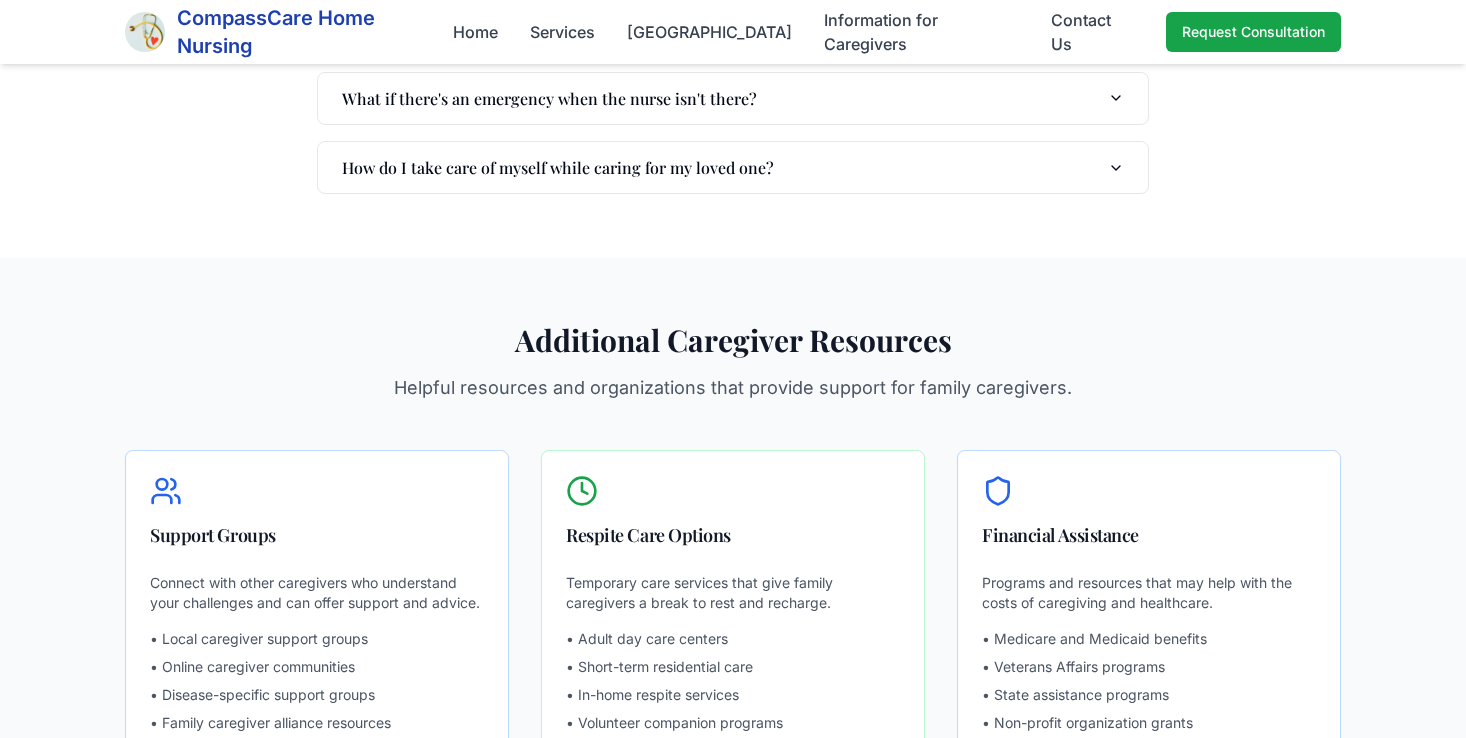 scroll, scrollTop: 2401, scrollLeft: 0, axis: vertical 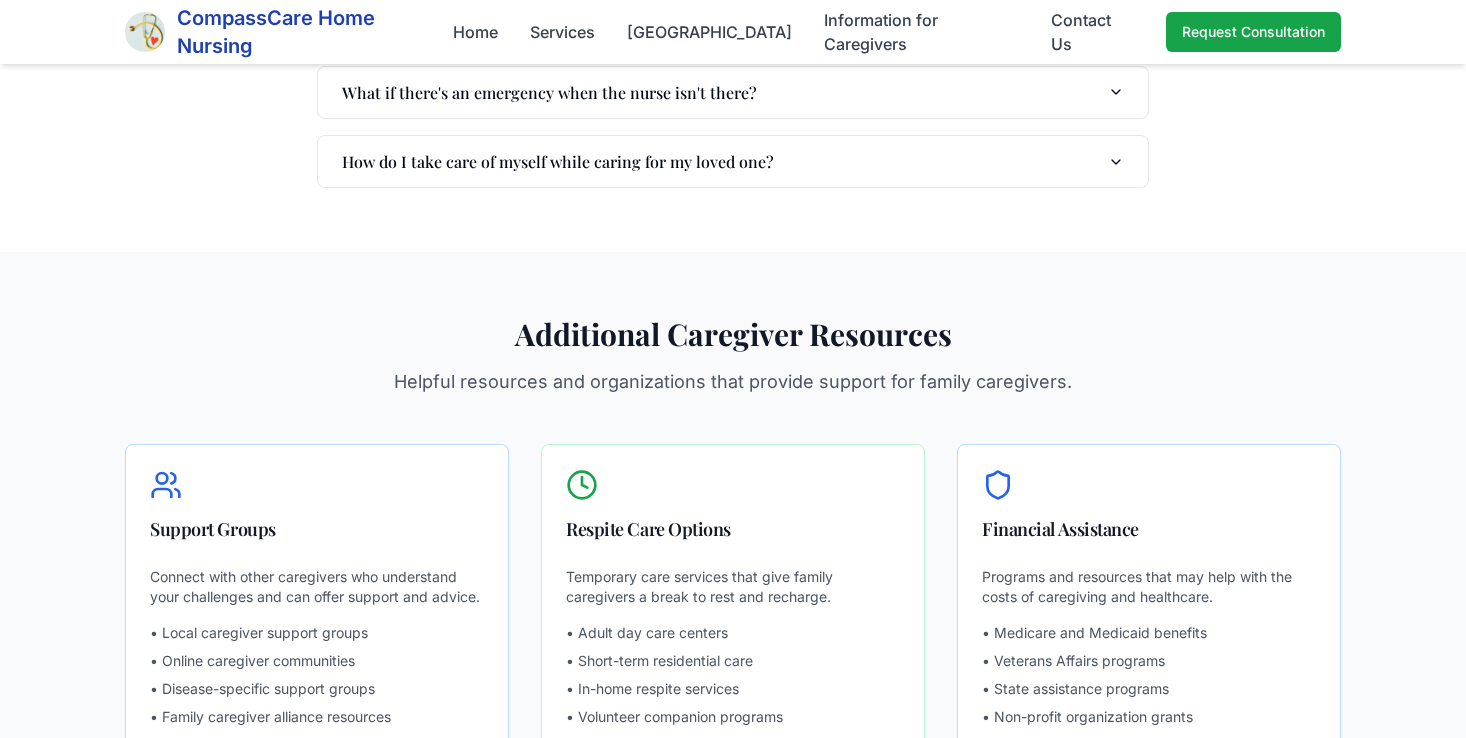 type 